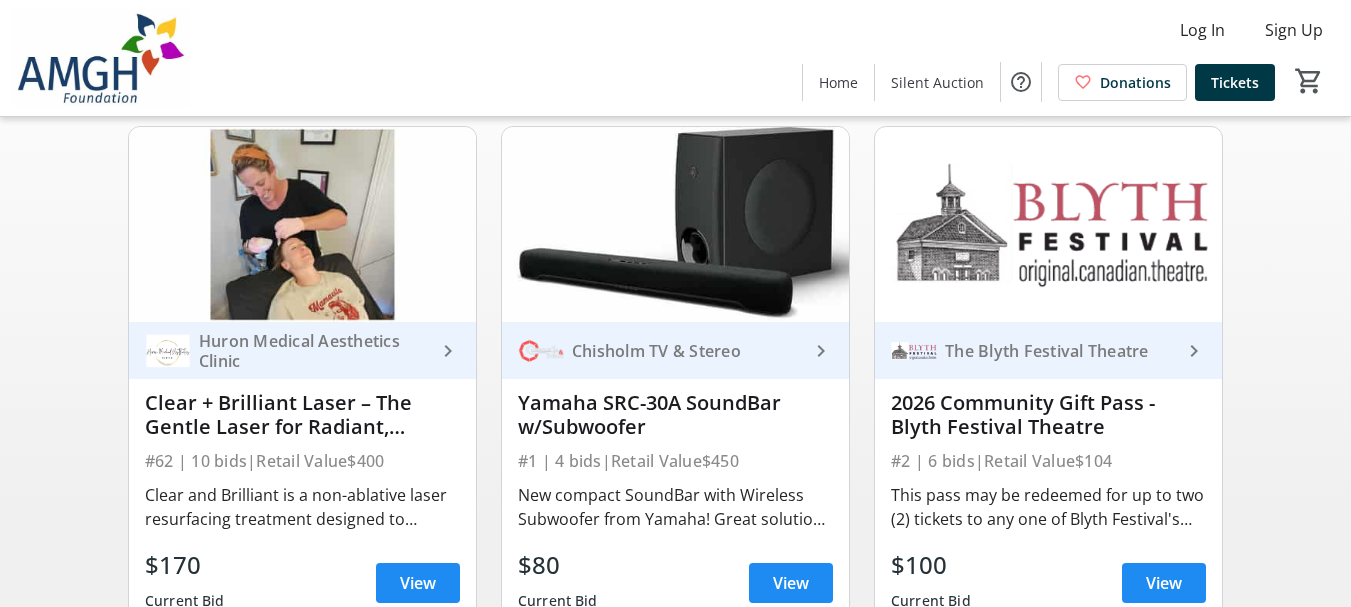 scroll, scrollTop: 200, scrollLeft: 0, axis: vertical 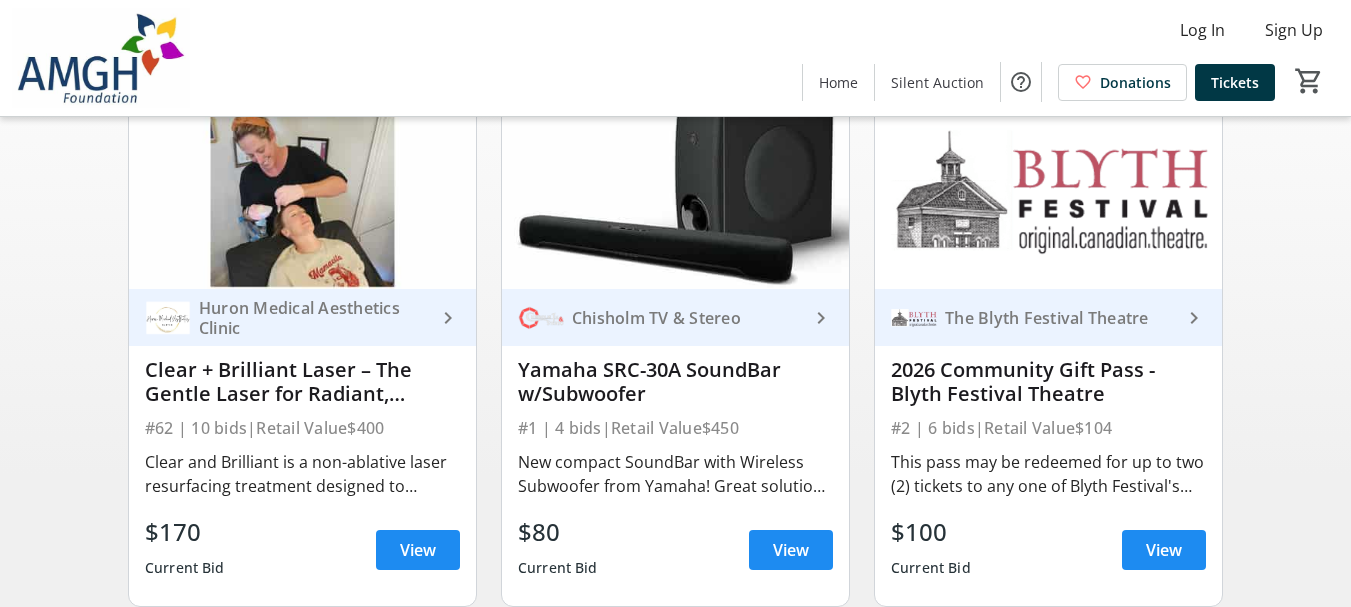 click on "Clear and Brilliant is a non-ablative laser resurfacing treatment designed to prevent early signs of aging, improve skin texture, and boost radiance. Whether you’re looking to refine pores, reduce fine lines, or enhance skin tone, this advanced treatment delivers noticeable results with minimal downtime.  We start with a complimentary consult to tailor this treatment to your specific skin concerns and answer any questions you may have. We then apply numbing cream, proceed with a 20-30 minute laser treatment and end with a soothing after-treatment cream." at bounding box center [302, 474] 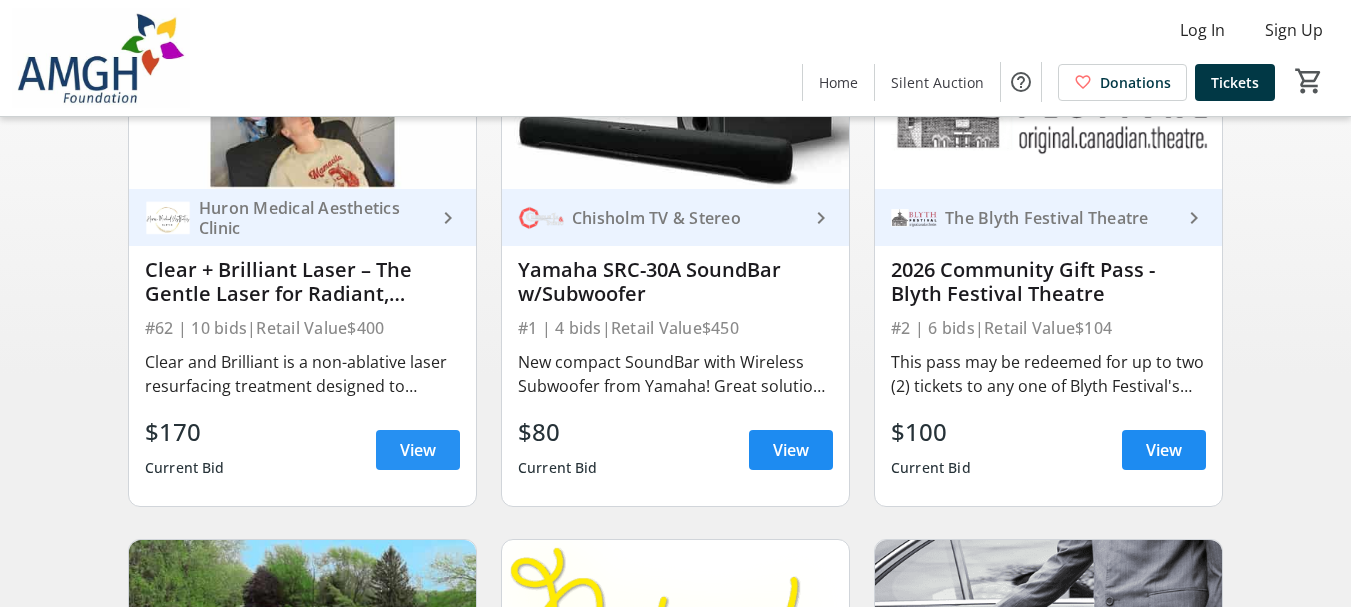 click at bounding box center (418, 450) 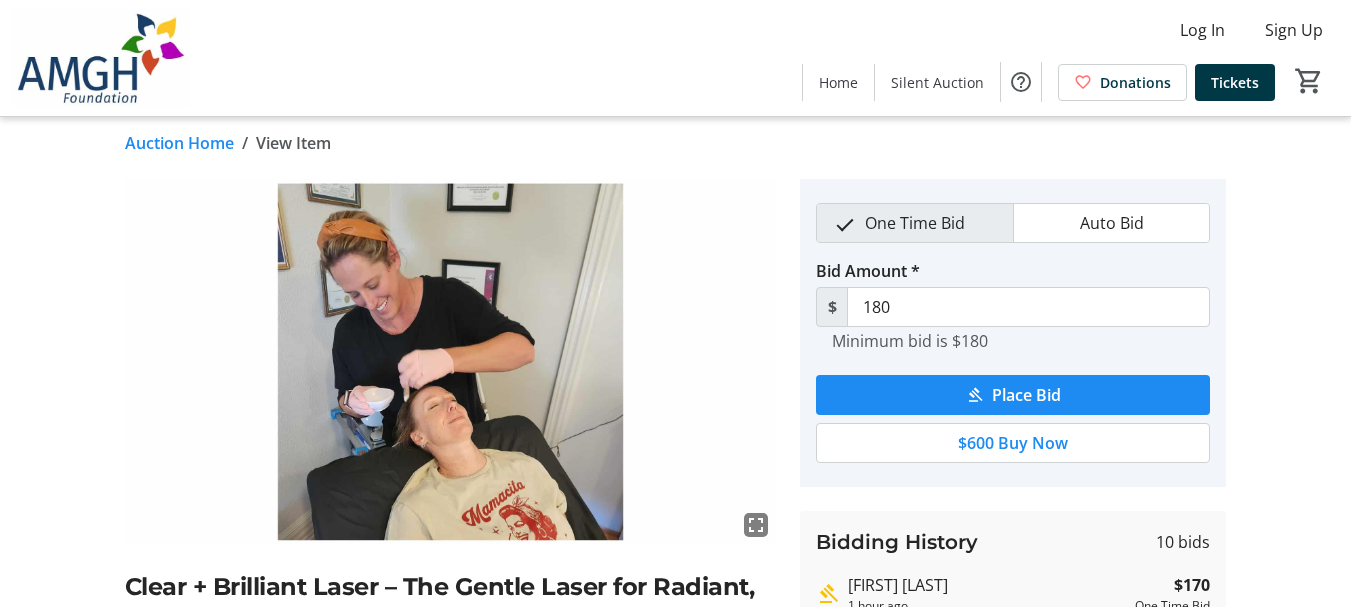 scroll, scrollTop: 0, scrollLeft: 0, axis: both 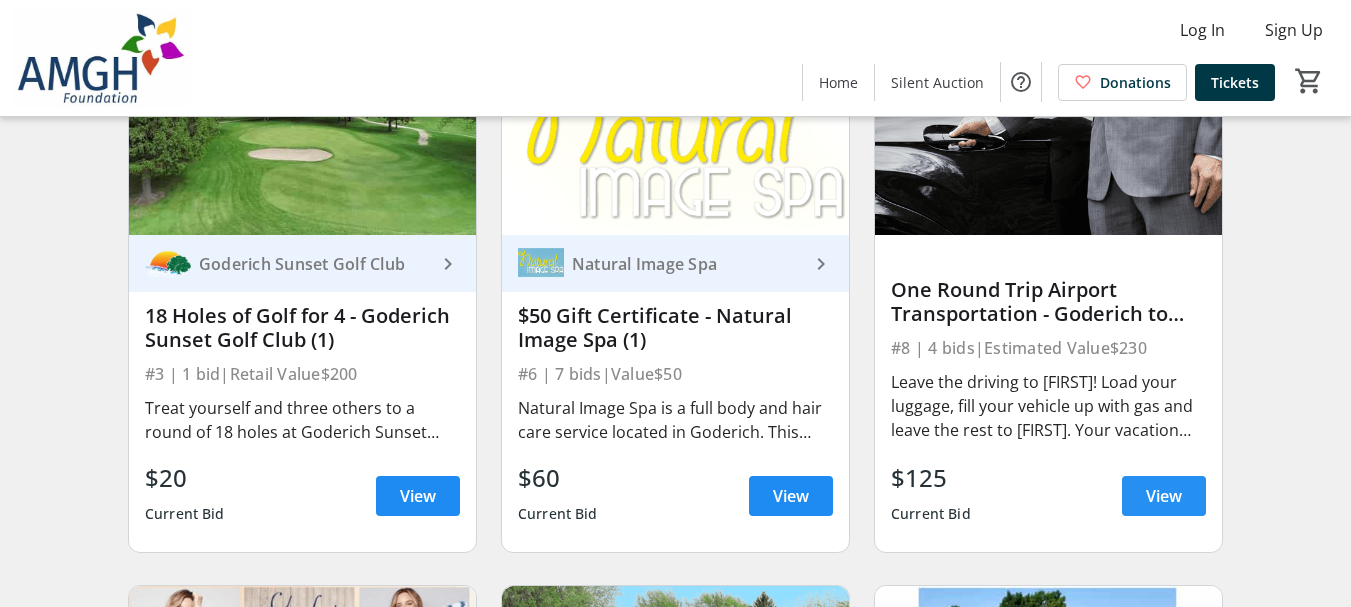 click on "View" at bounding box center [1164, 496] 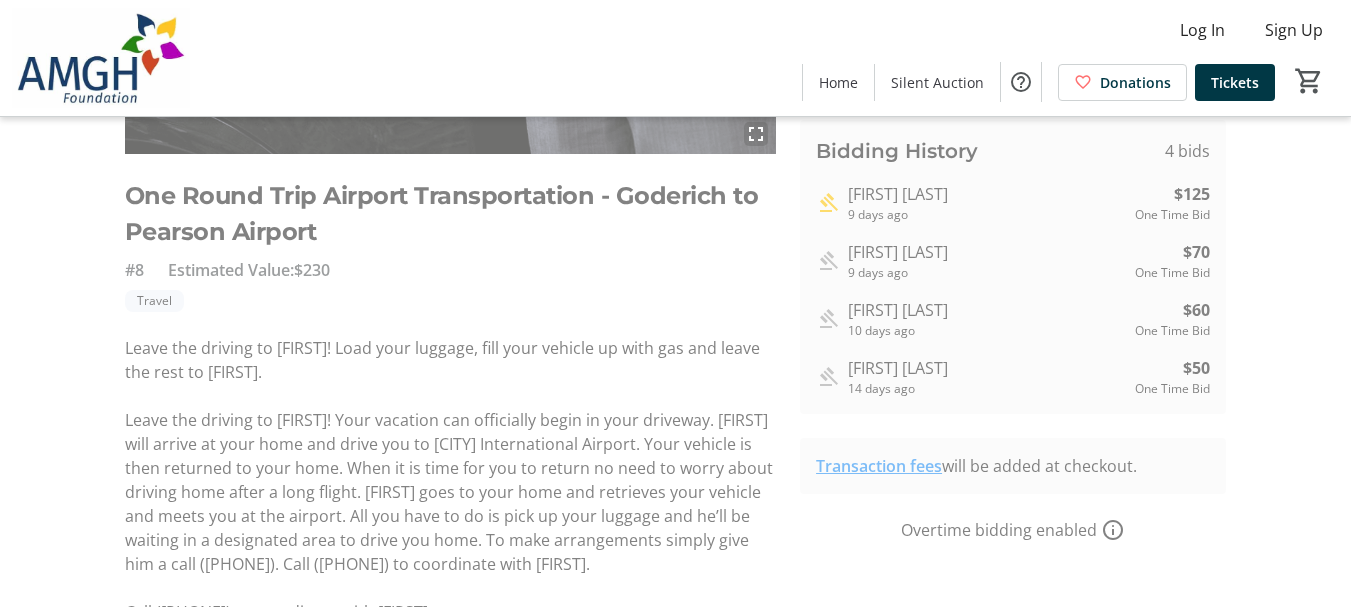 scroll, scrollTop: 370, scrollLeft: 0, axis: vertical 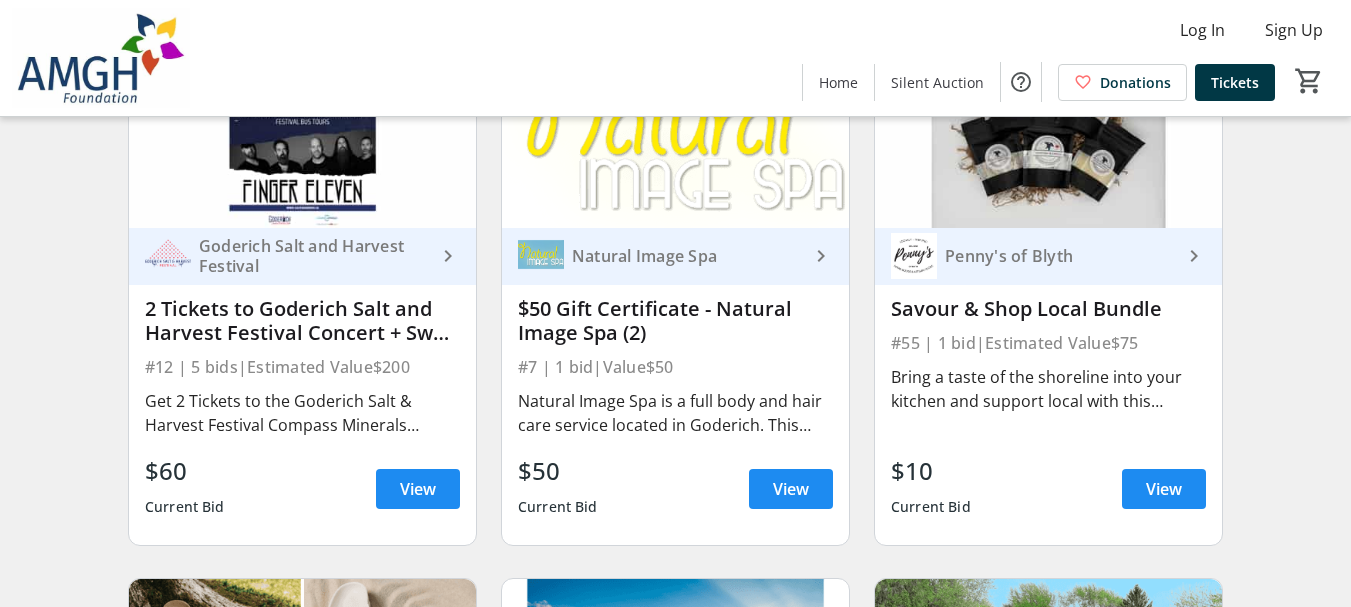 click at bounding box center (302, 130) 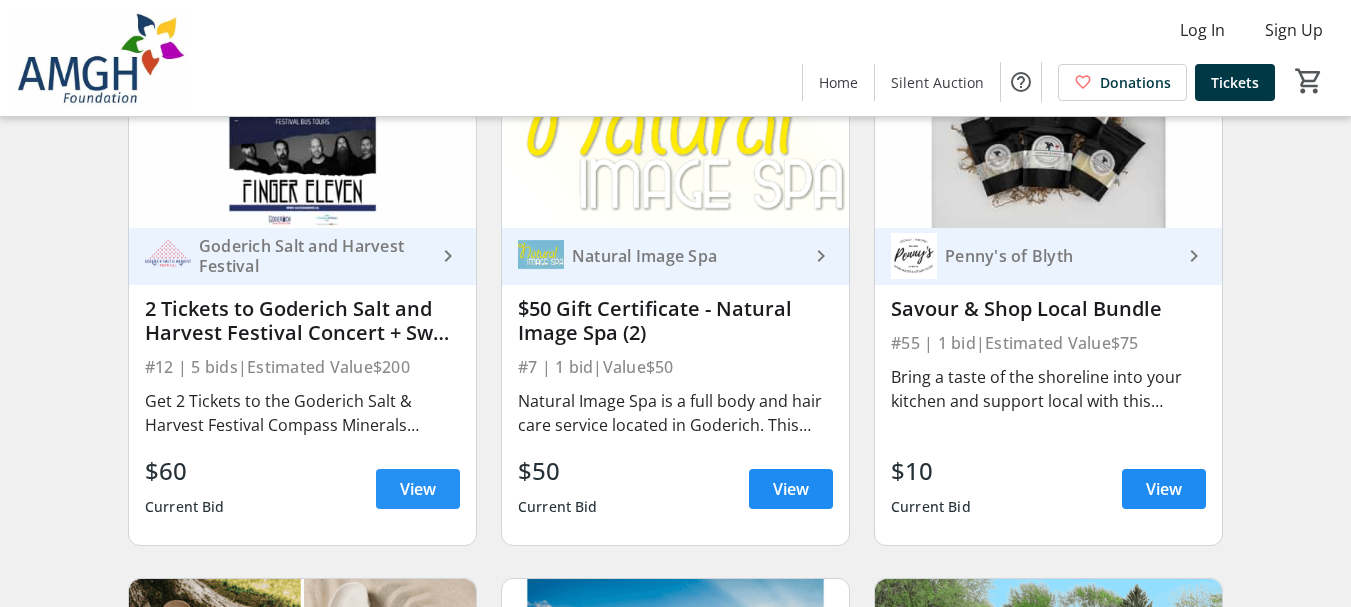 click on "View" at bounding box center (418, 489) 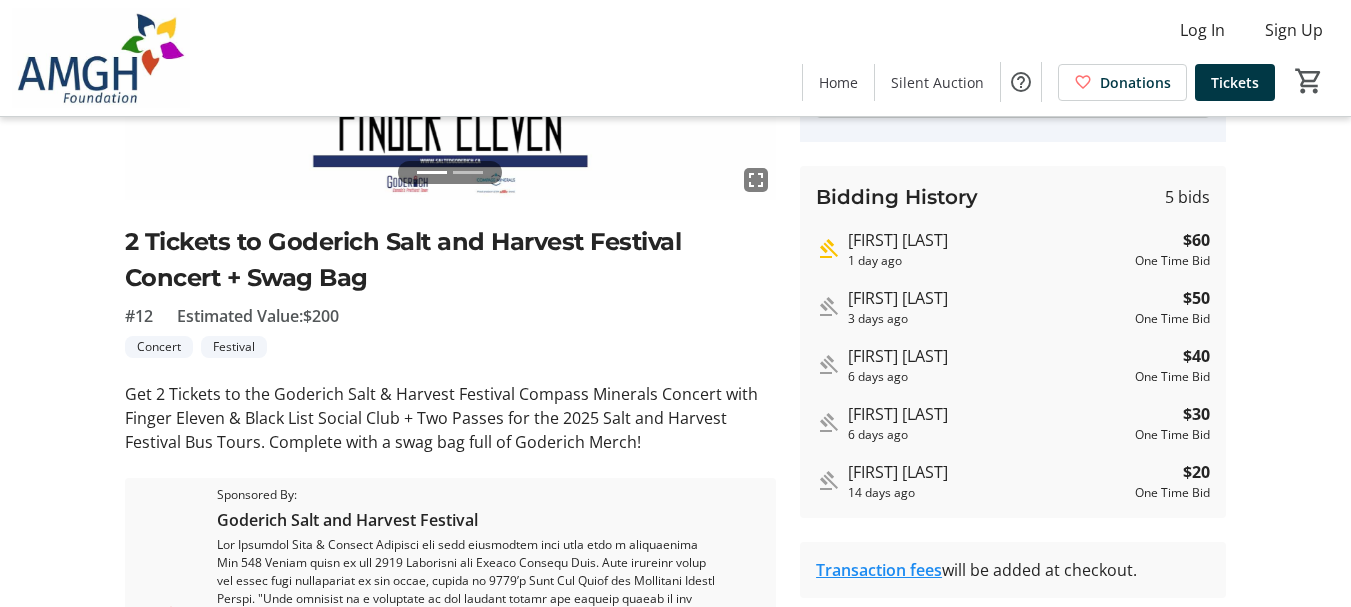 scroll, scrollTop: 400, scrollLeft: 0, axis: vertical 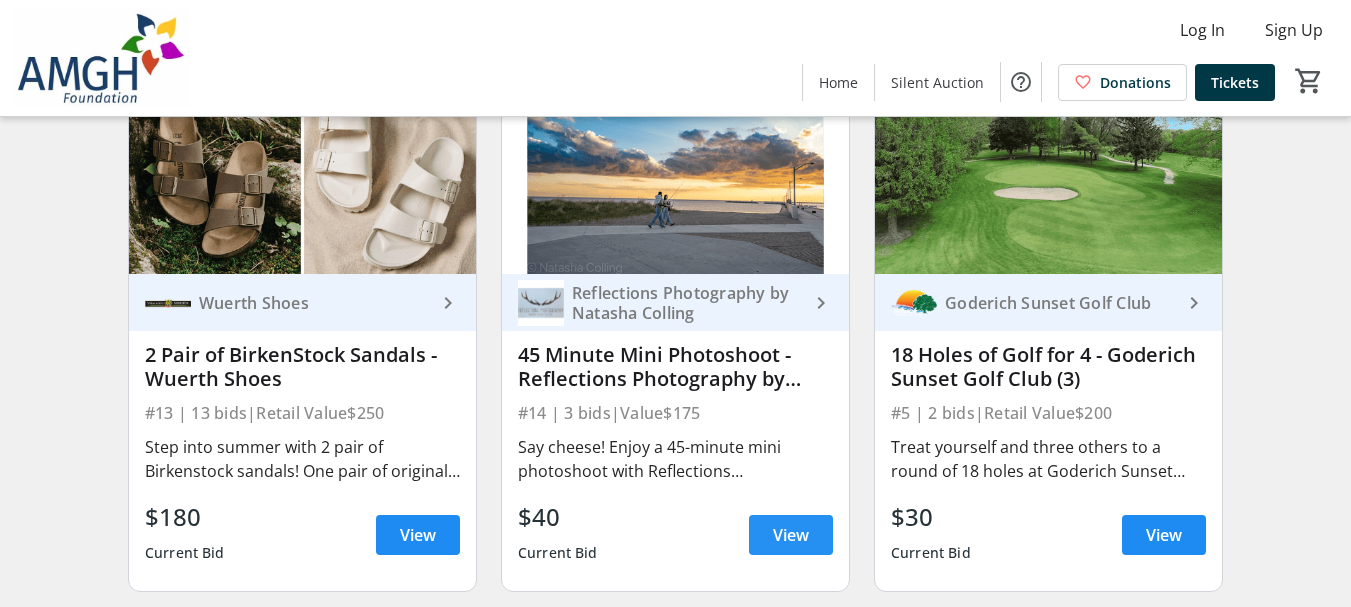 click on "View" at bounding box center (791, 535) 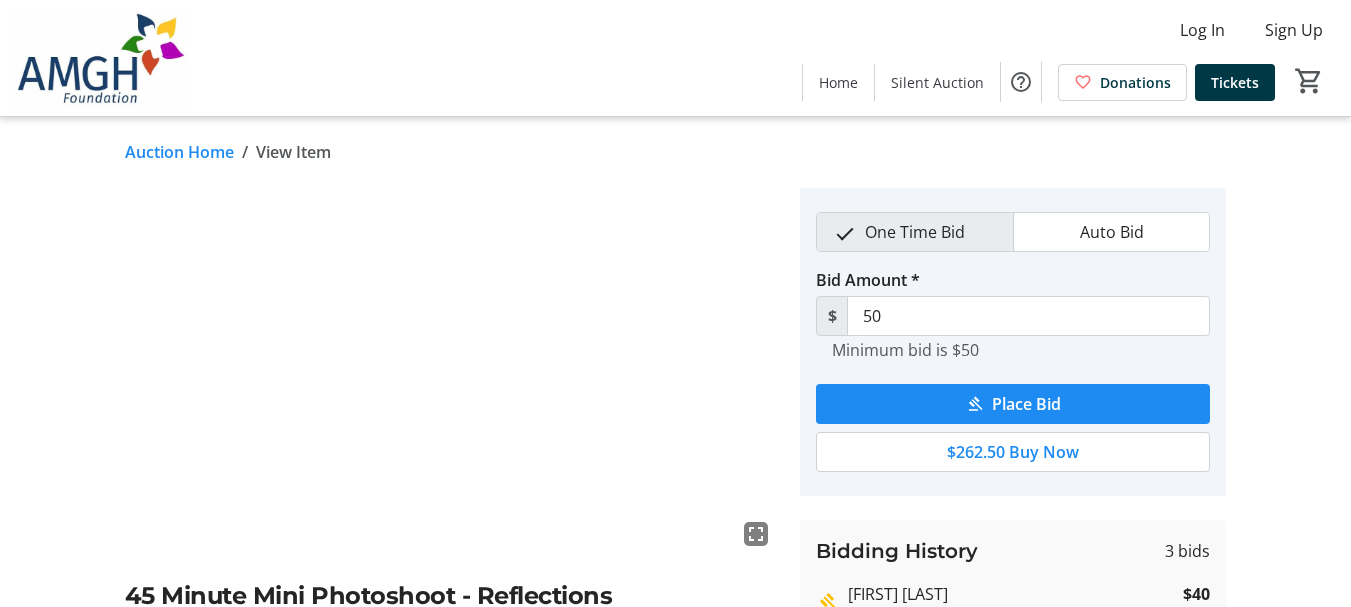 scroll, scrollTop: 0, scrollLeft: 0, axis: both 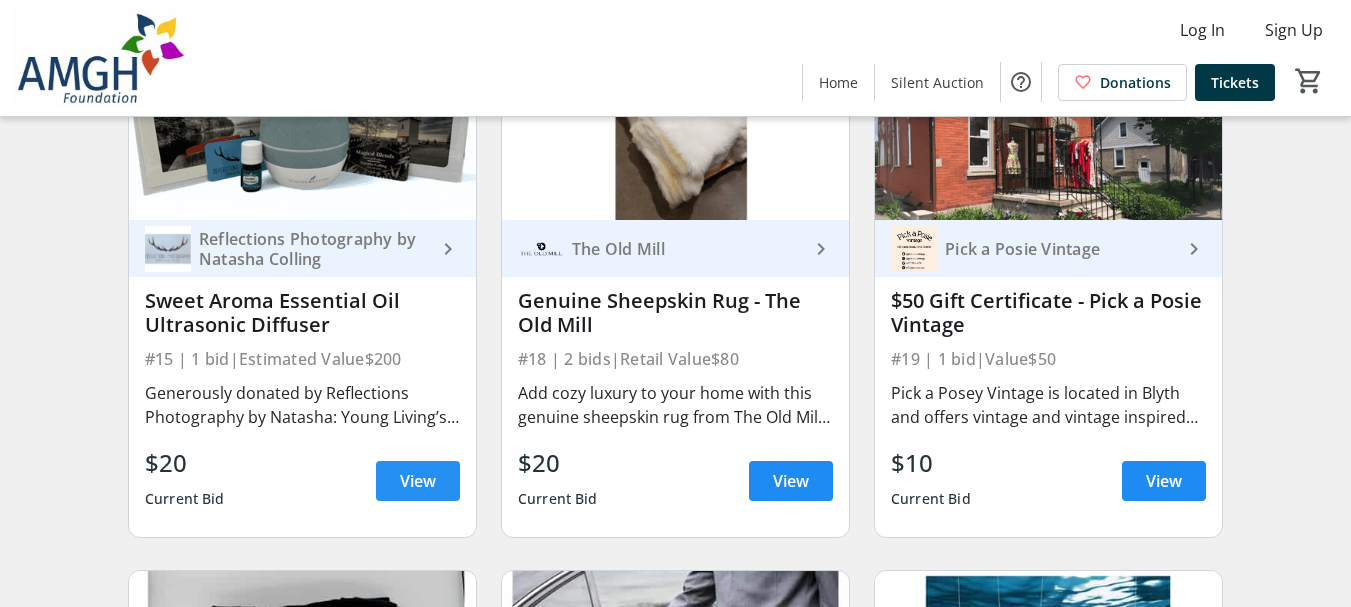 click on "View" at bounding box center [418, 481] 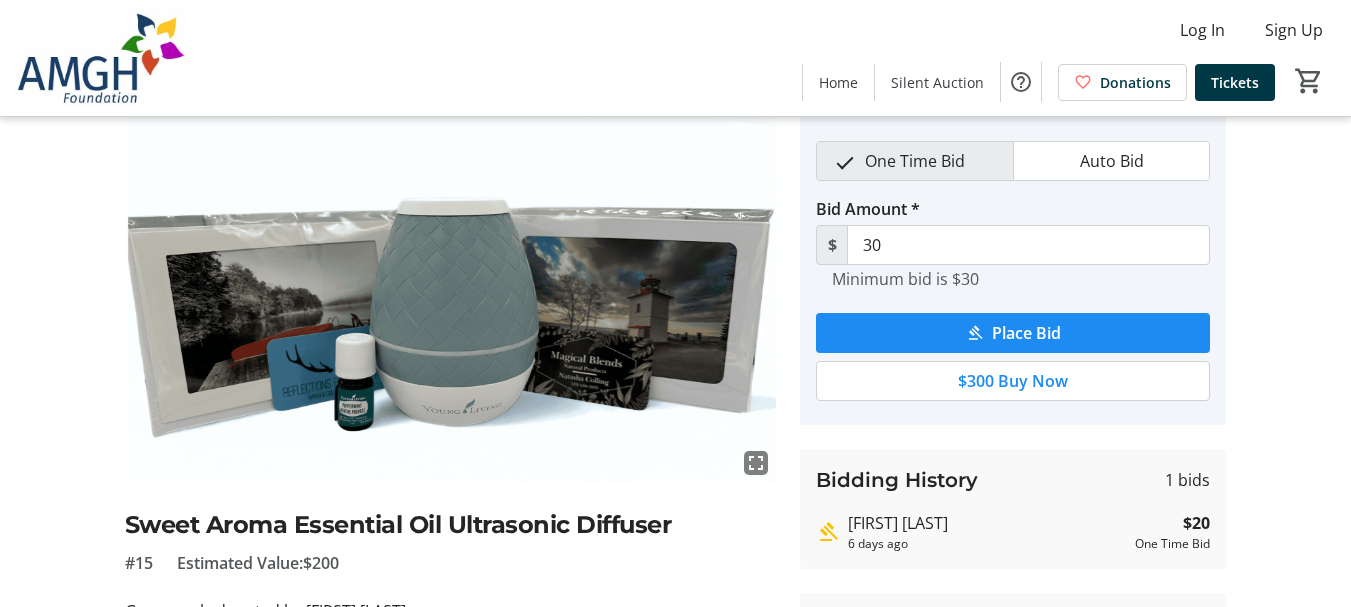 scroll, scrollTop: 100, scrollLeft: 0, axis: vertical 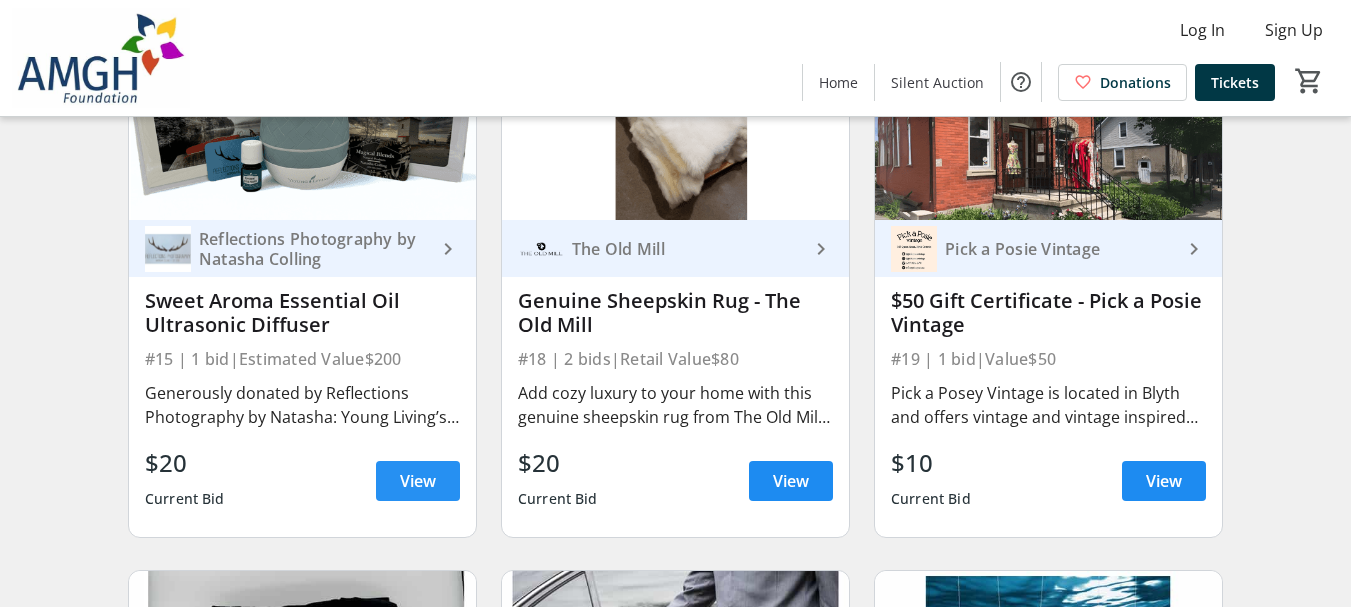 click on "View" at bounding box center (418, 481) 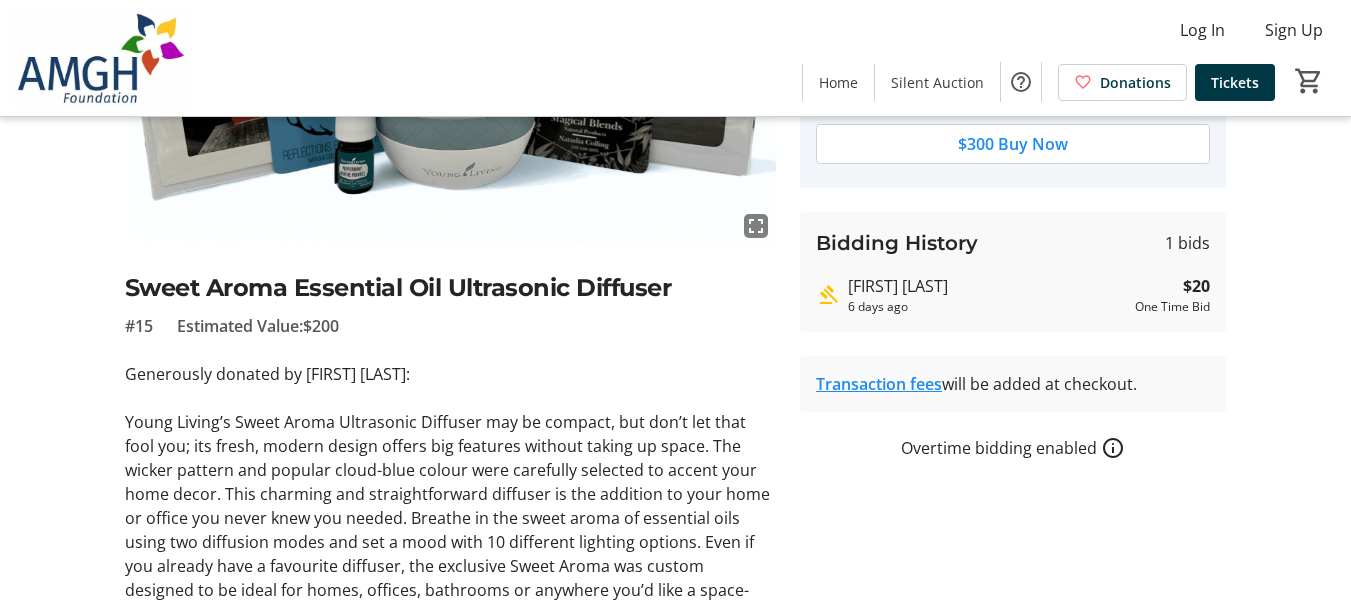 scroll, scrollTop: 200, scrollLeft: 0, axis: vertical 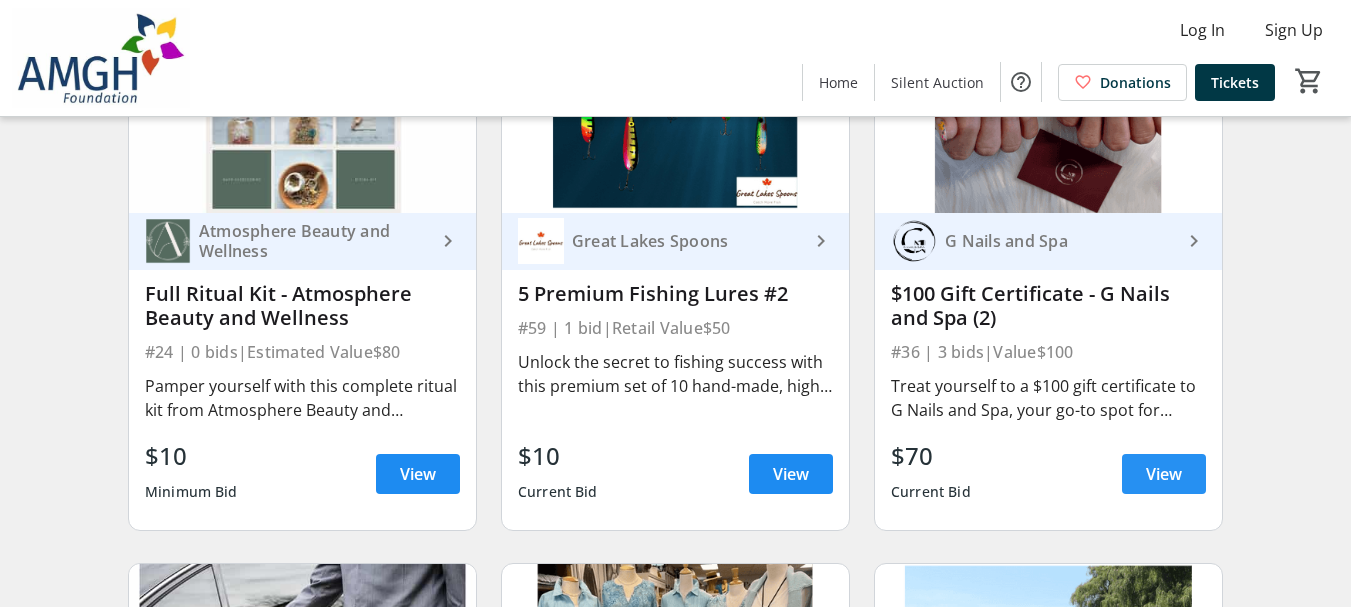 click on "View" at bounding box center [1164, 474] 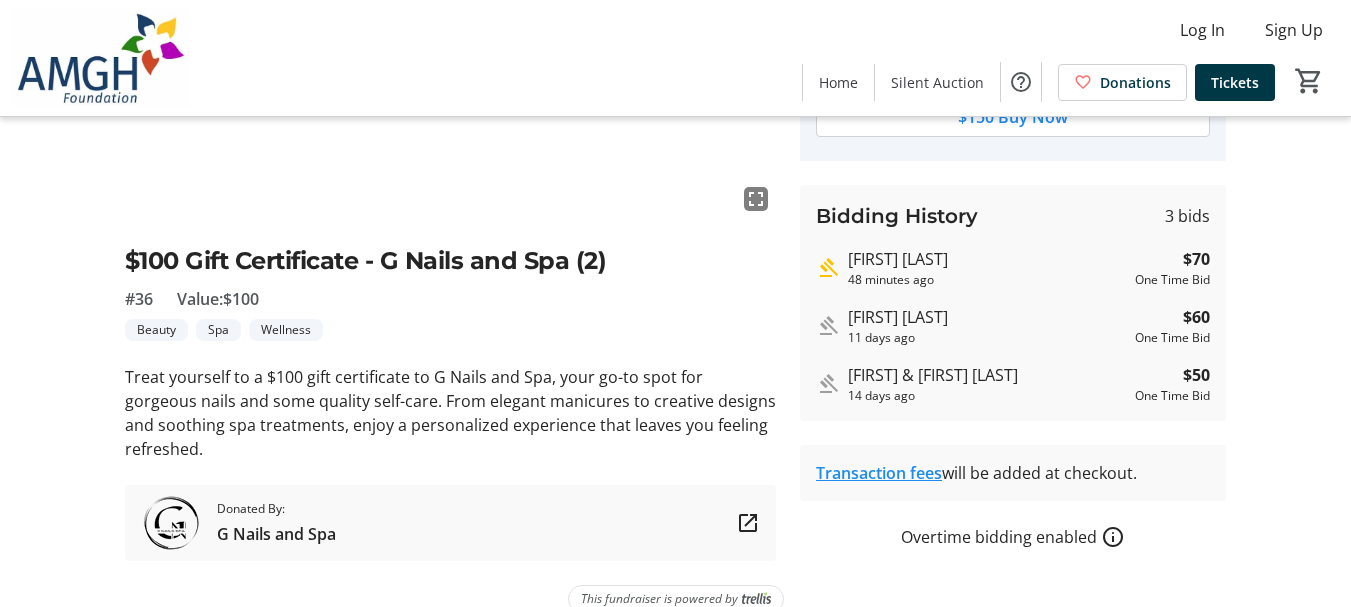 scroll, scrollTop: 366, scrollLeft: 0, axis: vertical 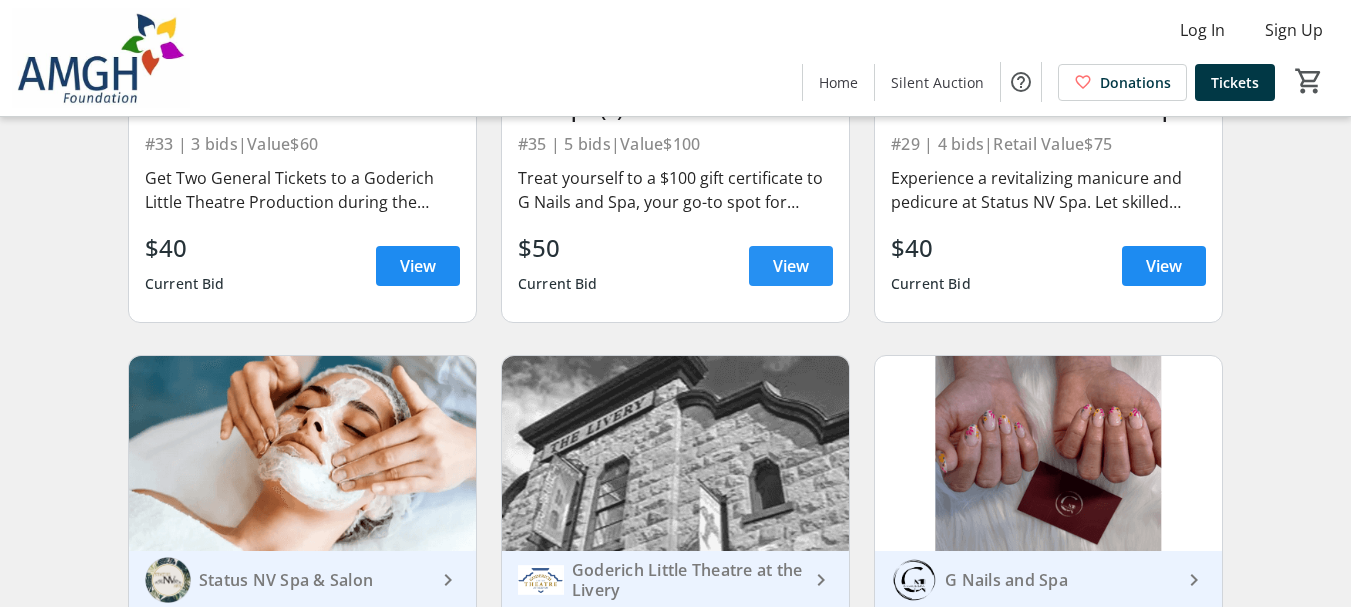 click at bounding box center (791, 266) 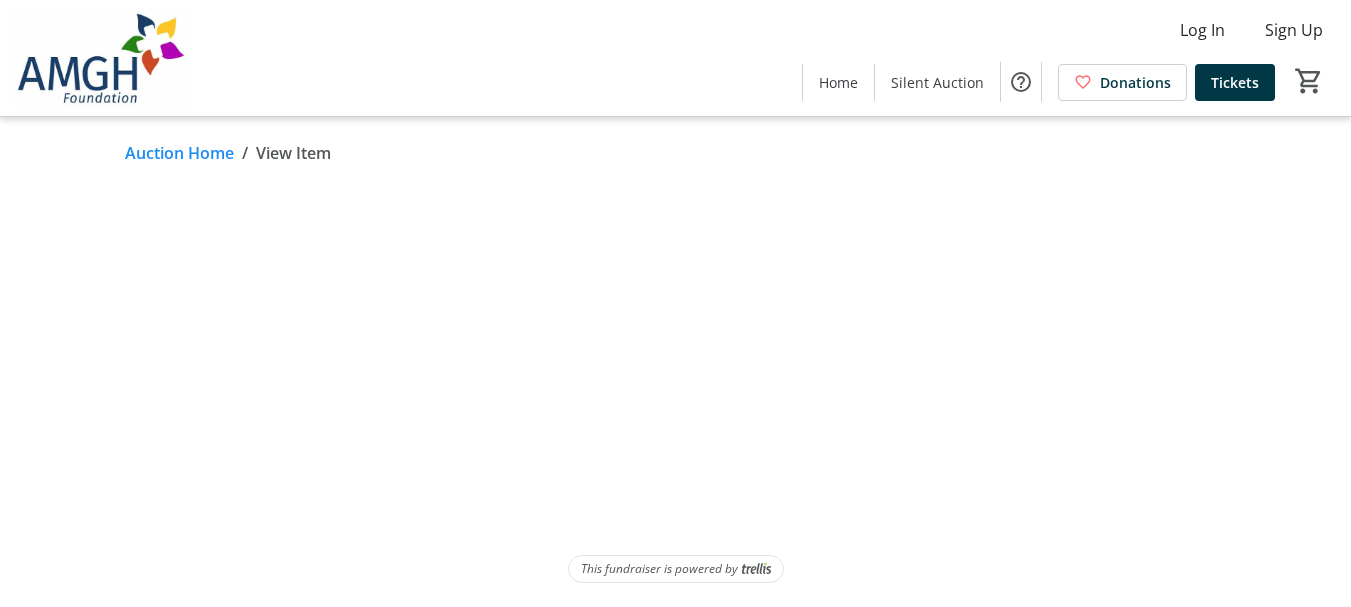 scroll, scrollTop: 0, scrollLeft: 0, axis: both 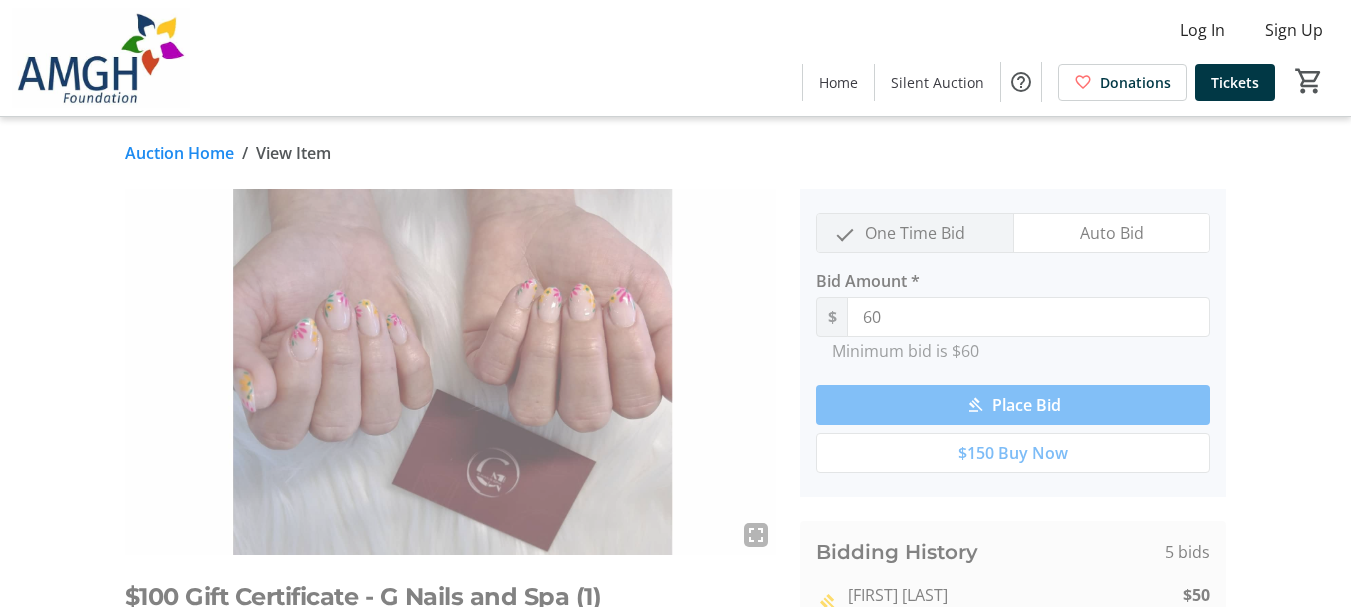 click 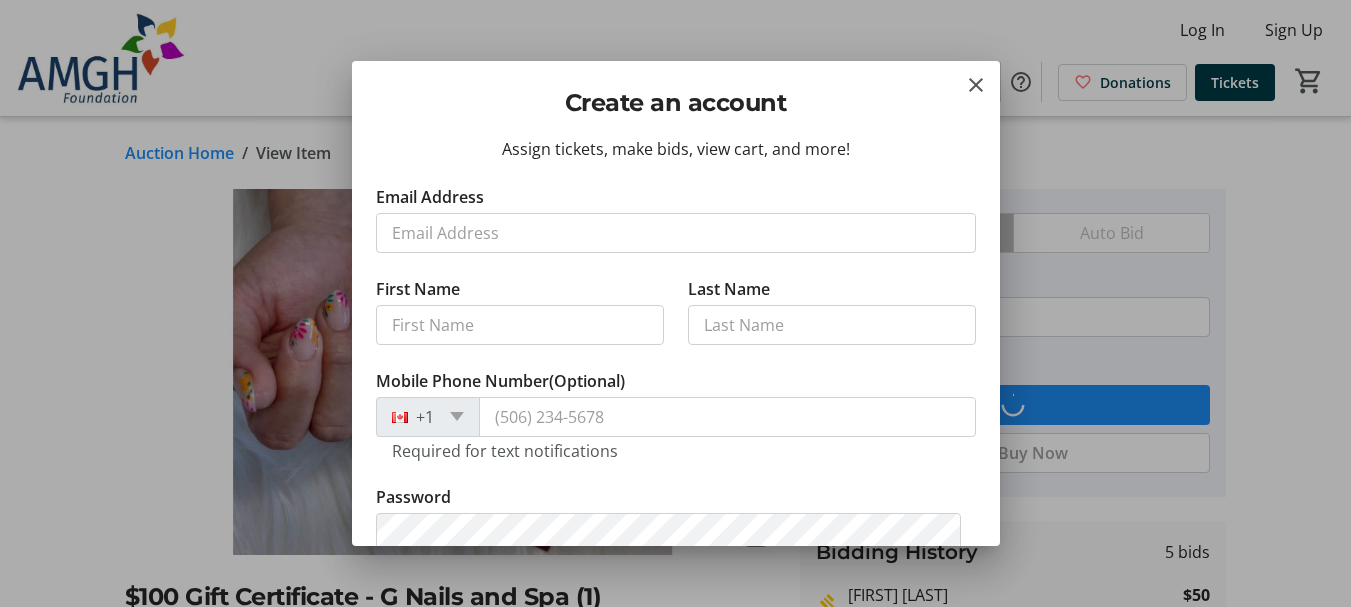 click on "Email Address" at bounding box center (676, 233) 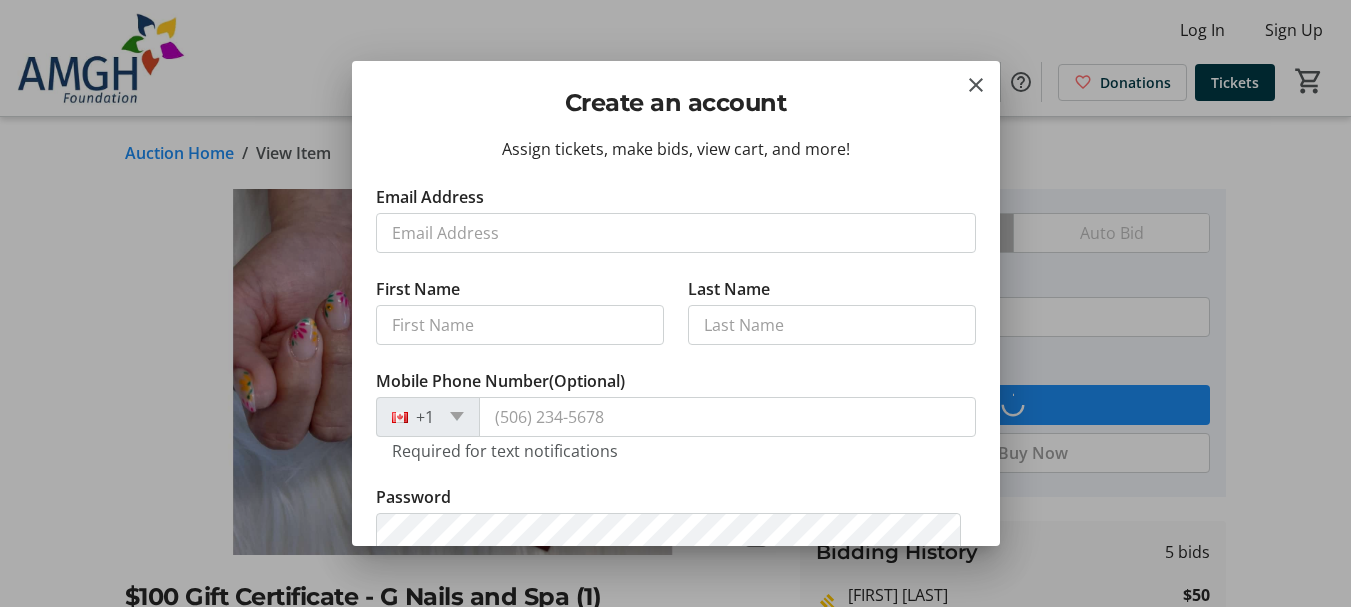 type on "[EMAIL]" 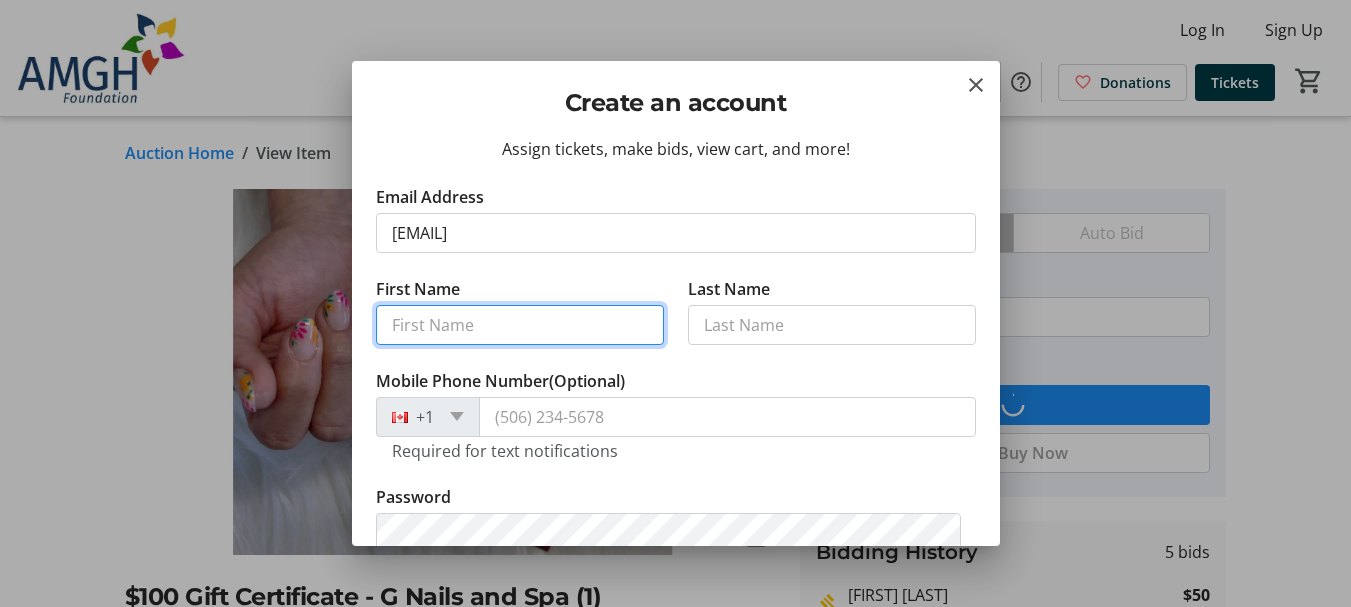 type on "[FIRST]" 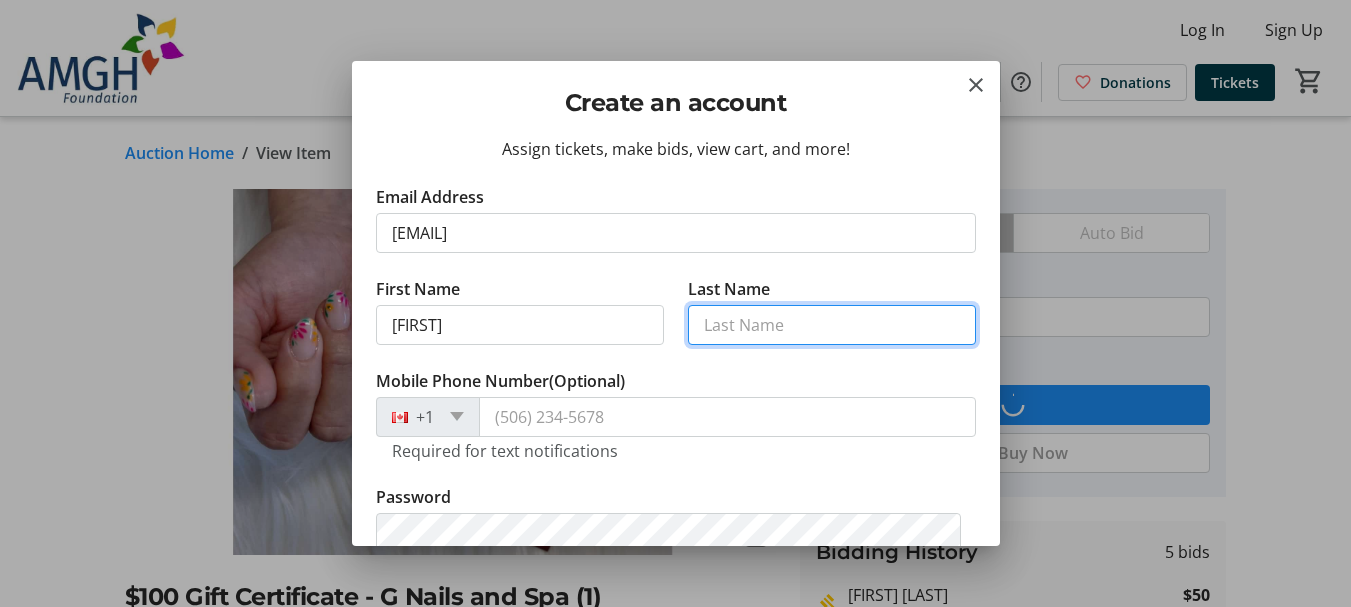 type on "[LAST]" 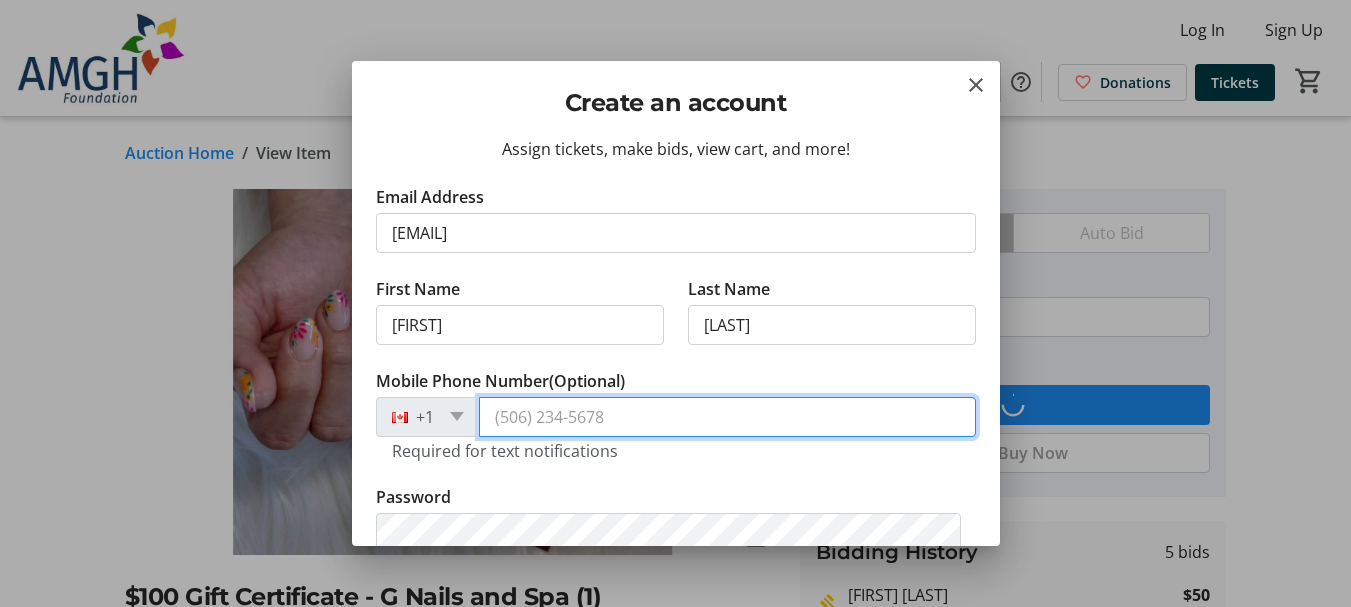 type on "([PHONE])" 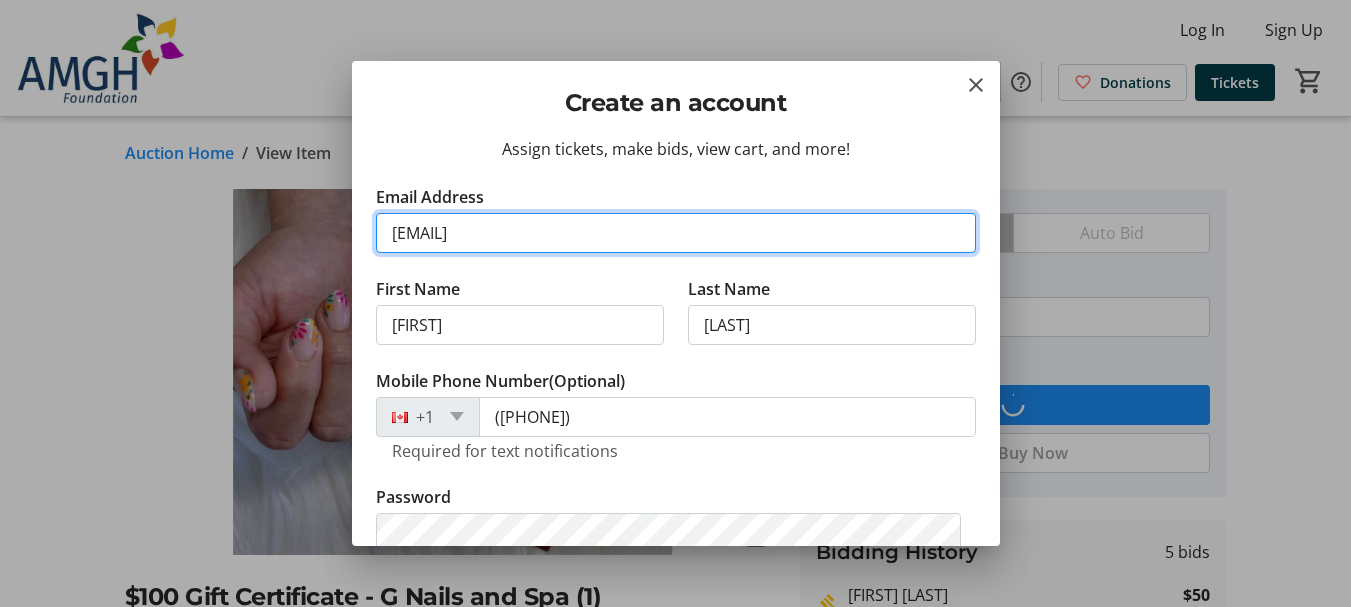scroll, scrollTop: 100, scrollLeft: 0, axis: vertical 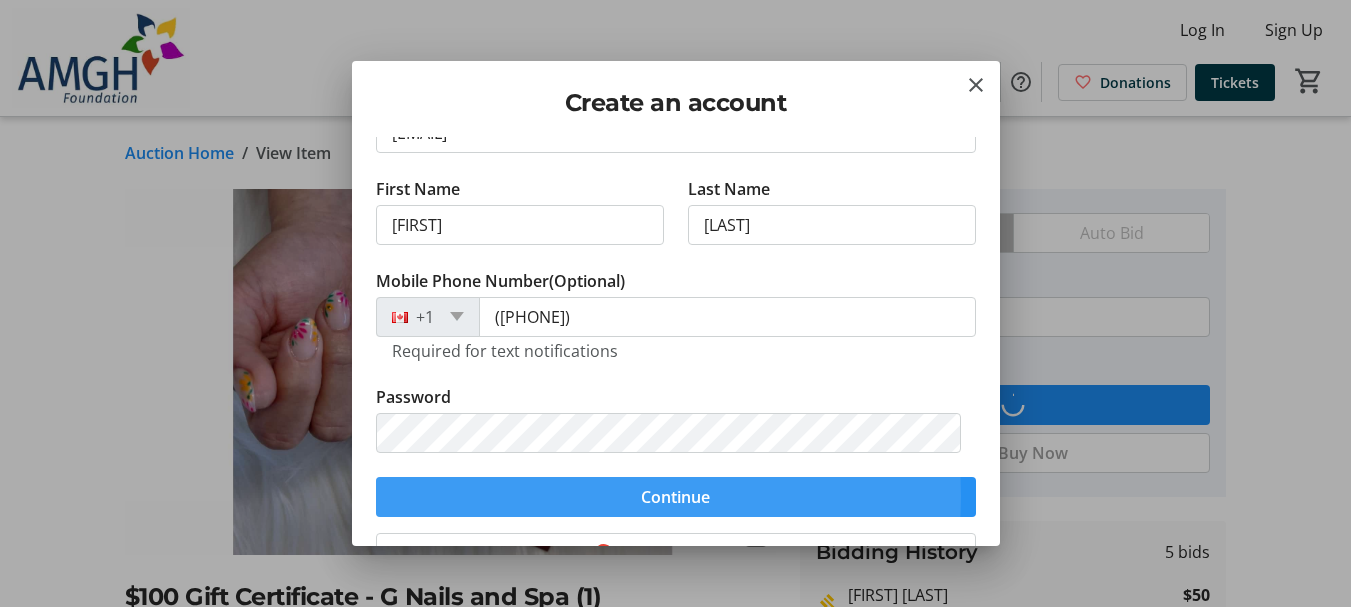 click at bounding box center (676, 497) 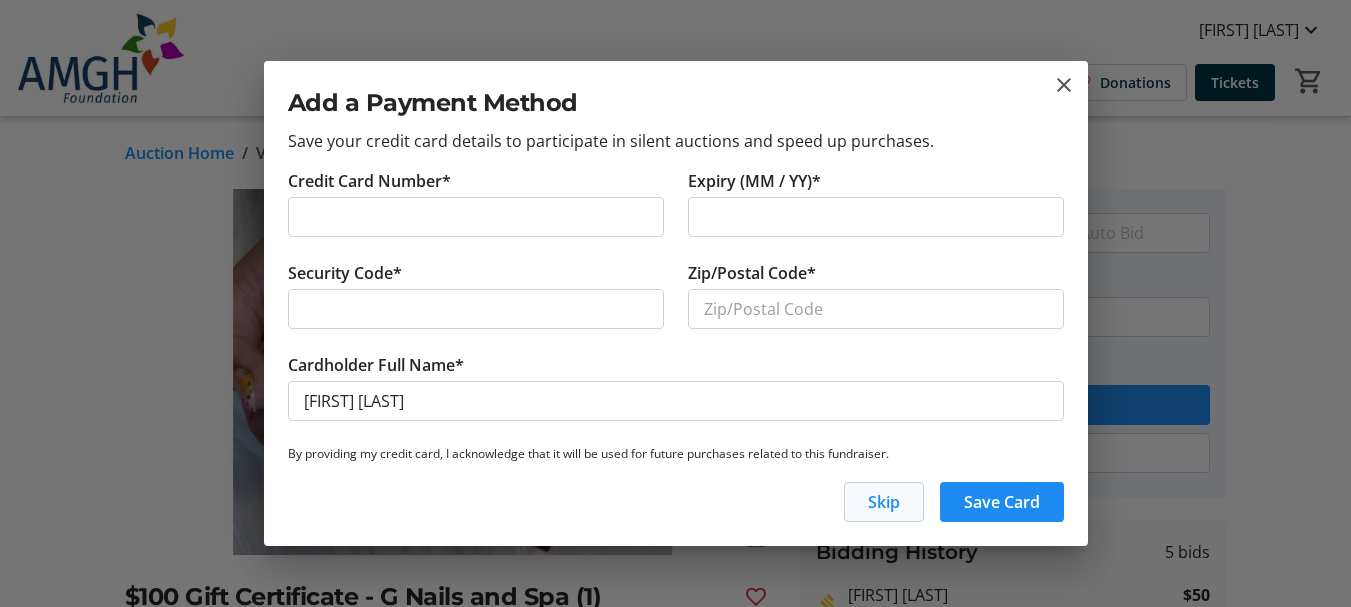 click on "Skip" at bounding box center [884, 502] 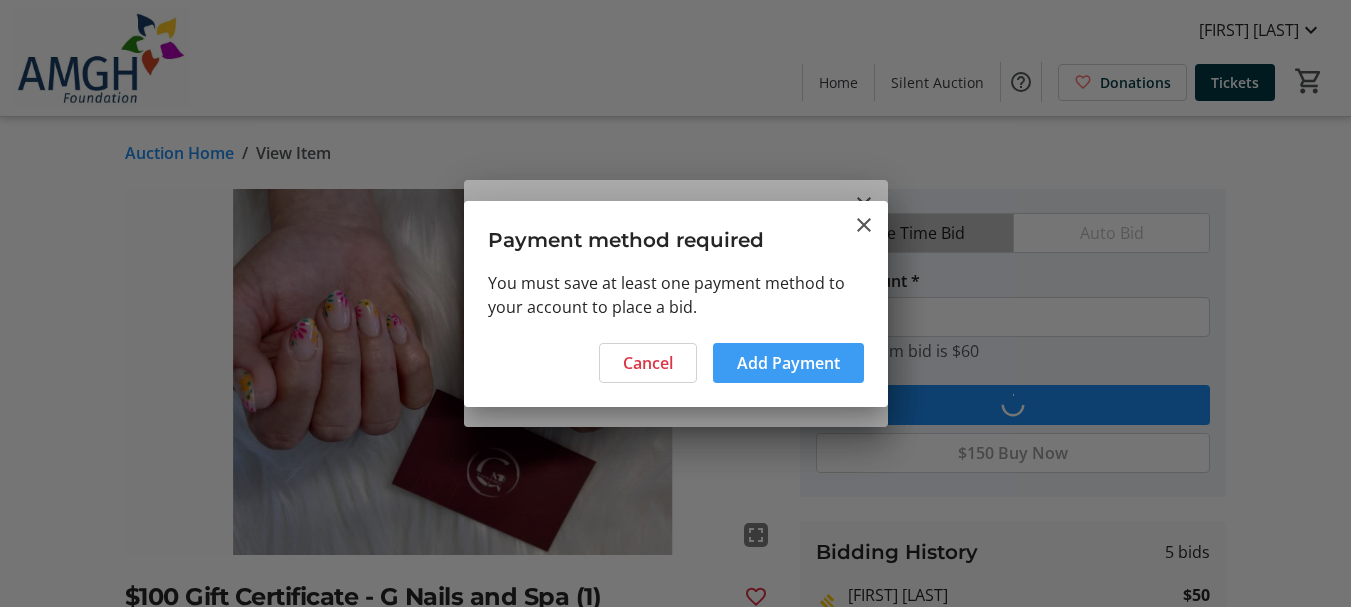 click on "Add Payment" at bounding box center [788, 363] 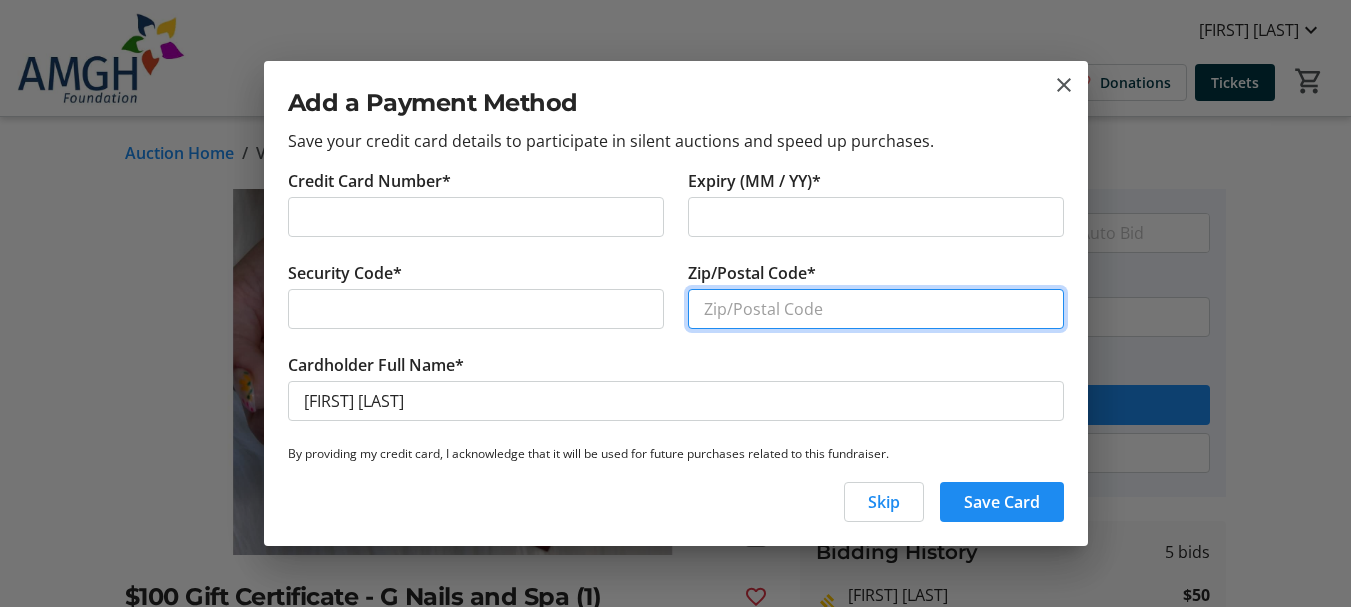 click on "Zip/Postal Code*" at bounding box center [876, 309] 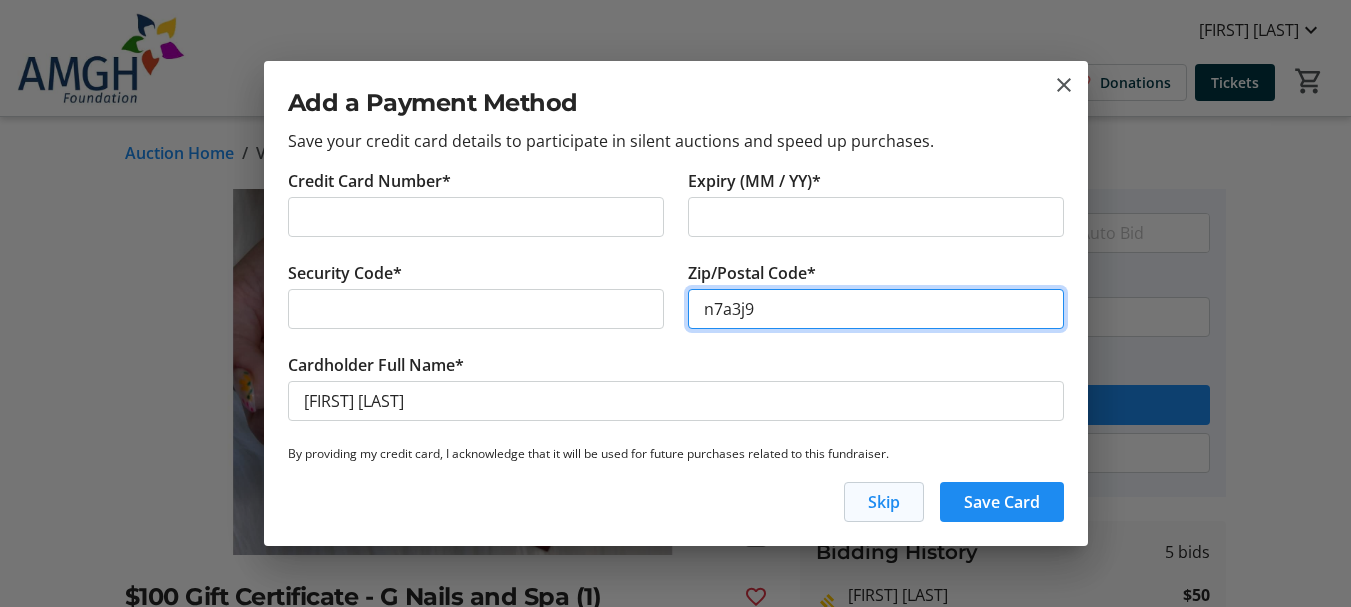 type on "n7a3j9" 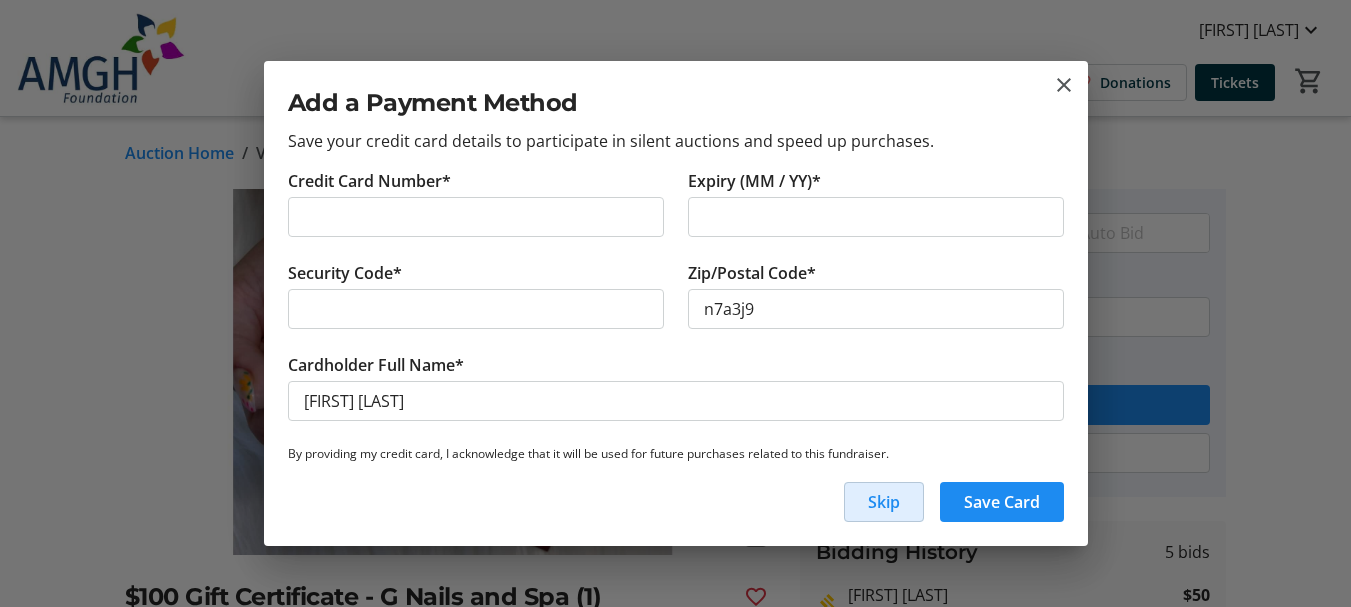 click on "Skip" at bounding box center (884, 502) 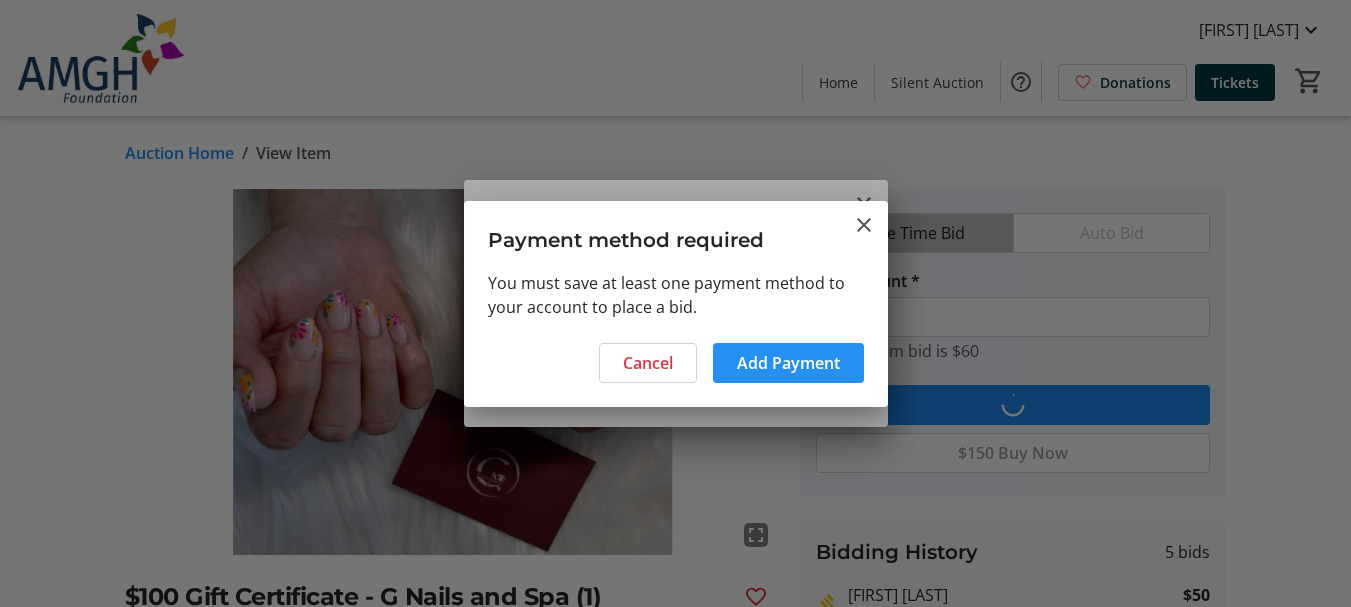 click on "Add Payment" at bounding box center [788, 363] 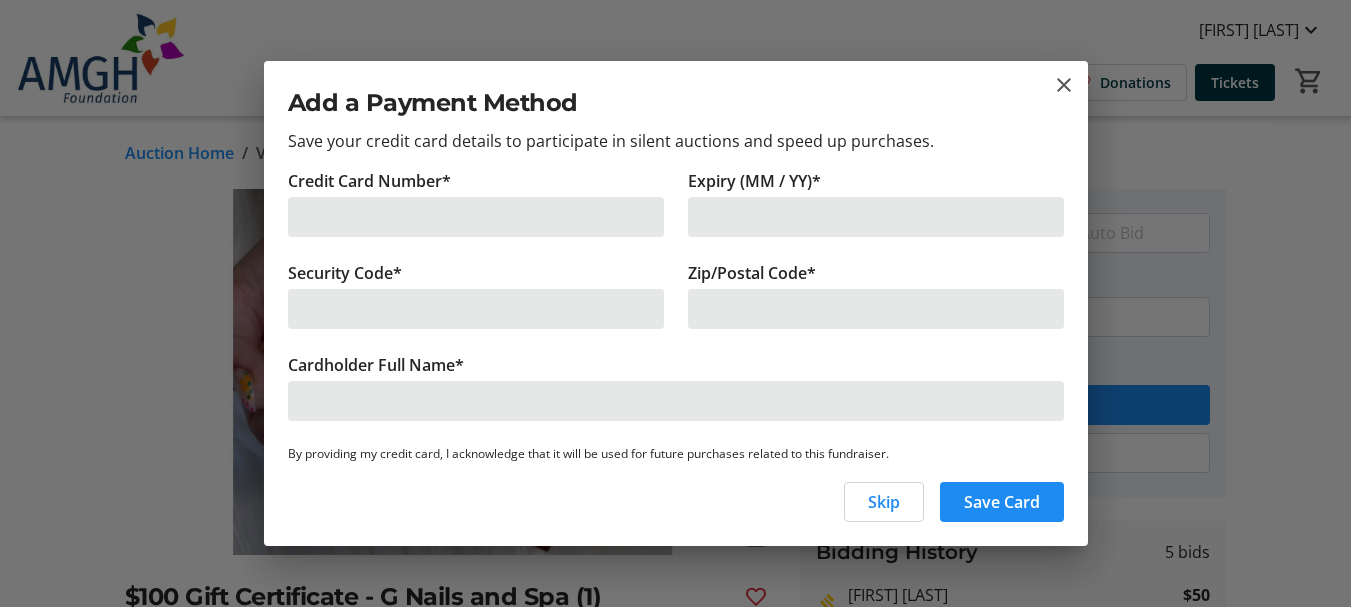 scroll, scrollTop: 0, scrollLeft: 16, axis: horizontal 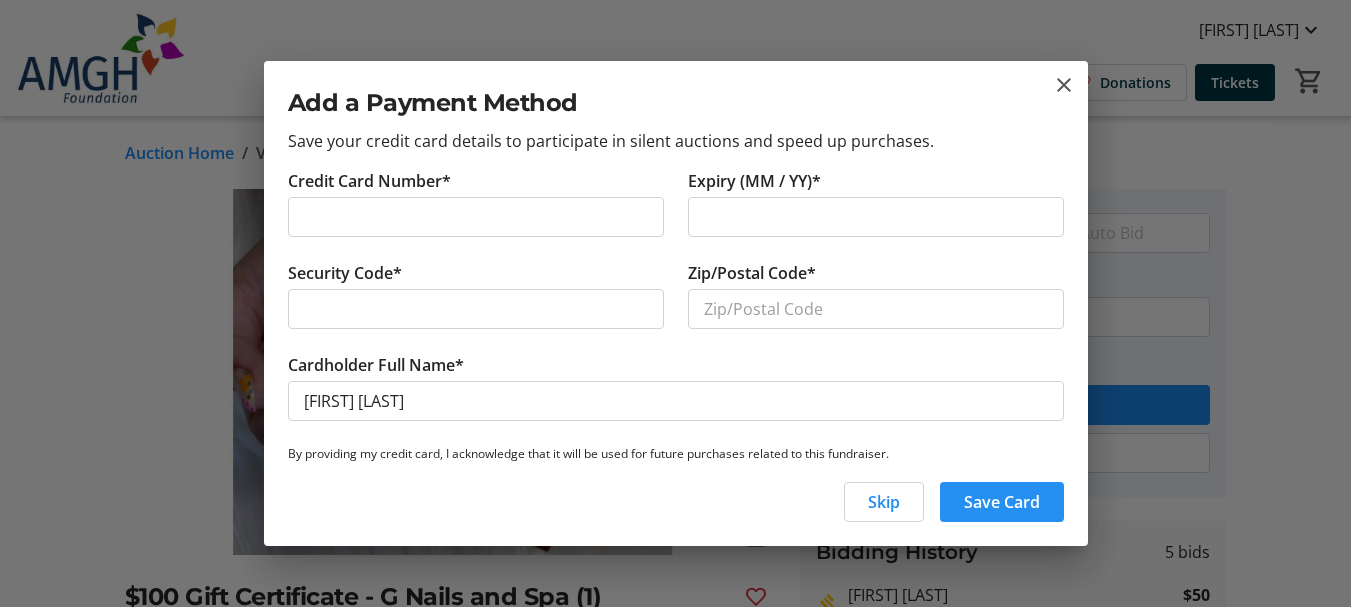 click on "Save Card" at bounding box center (1002, 502) 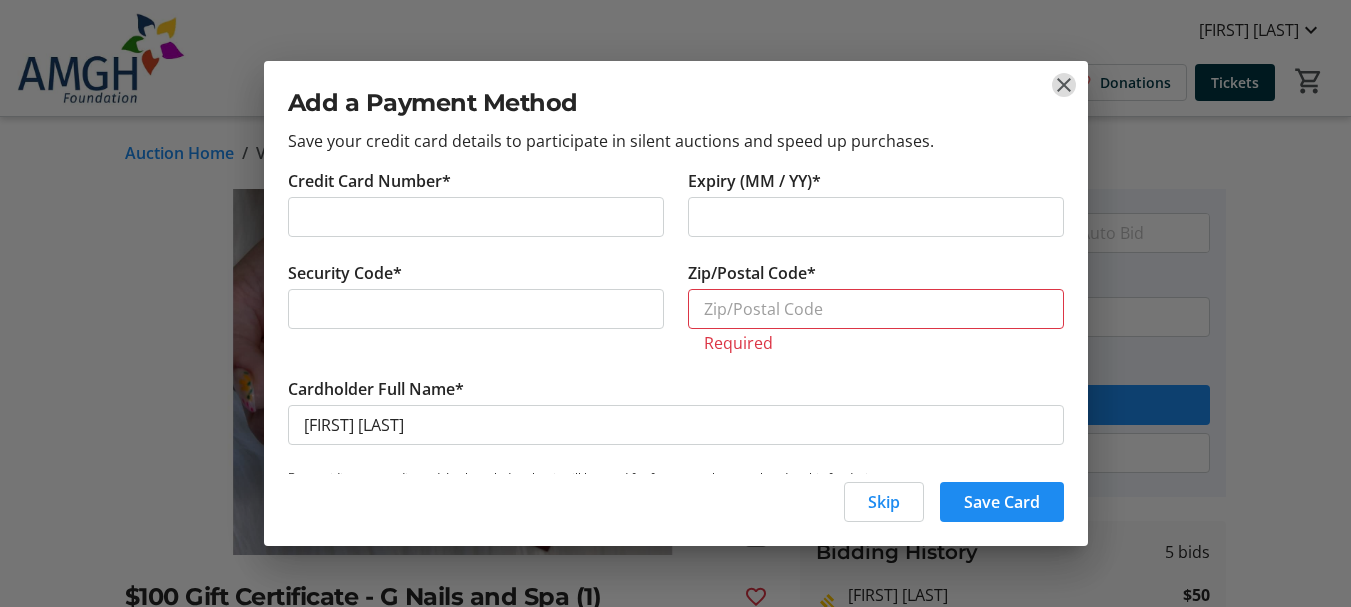 click at bounding box center [1064, 85] 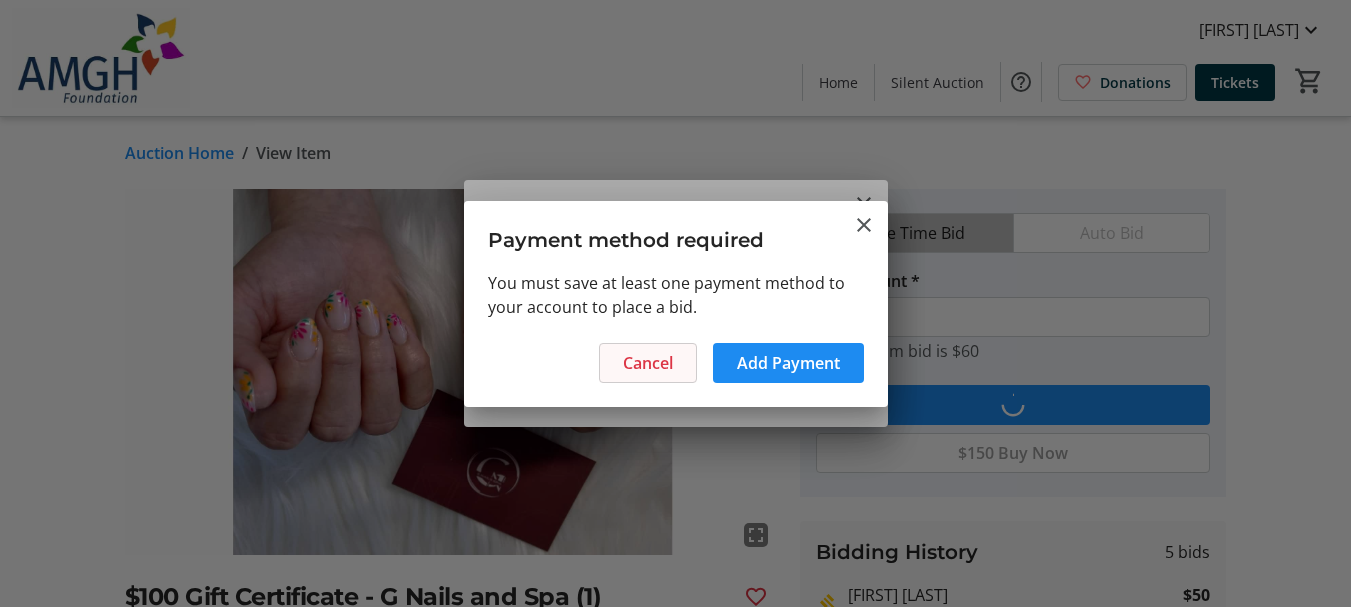 click on "Cancel" at bounding box center [648, 363] 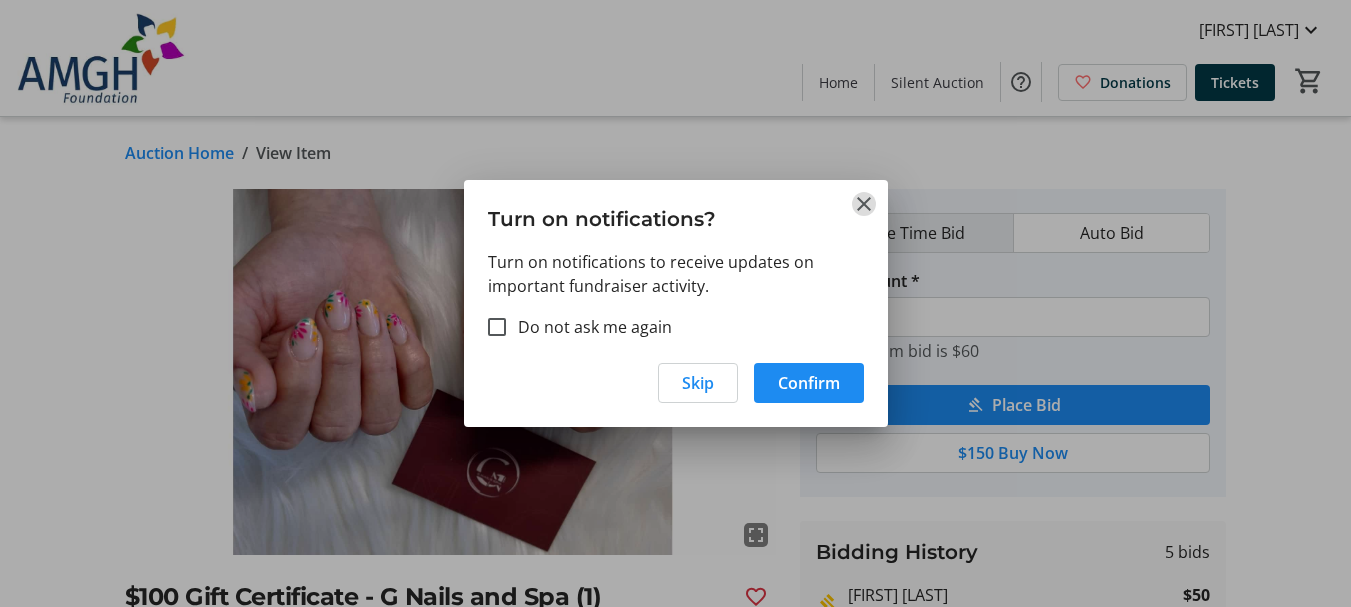 click at bounding box center (864, 204) 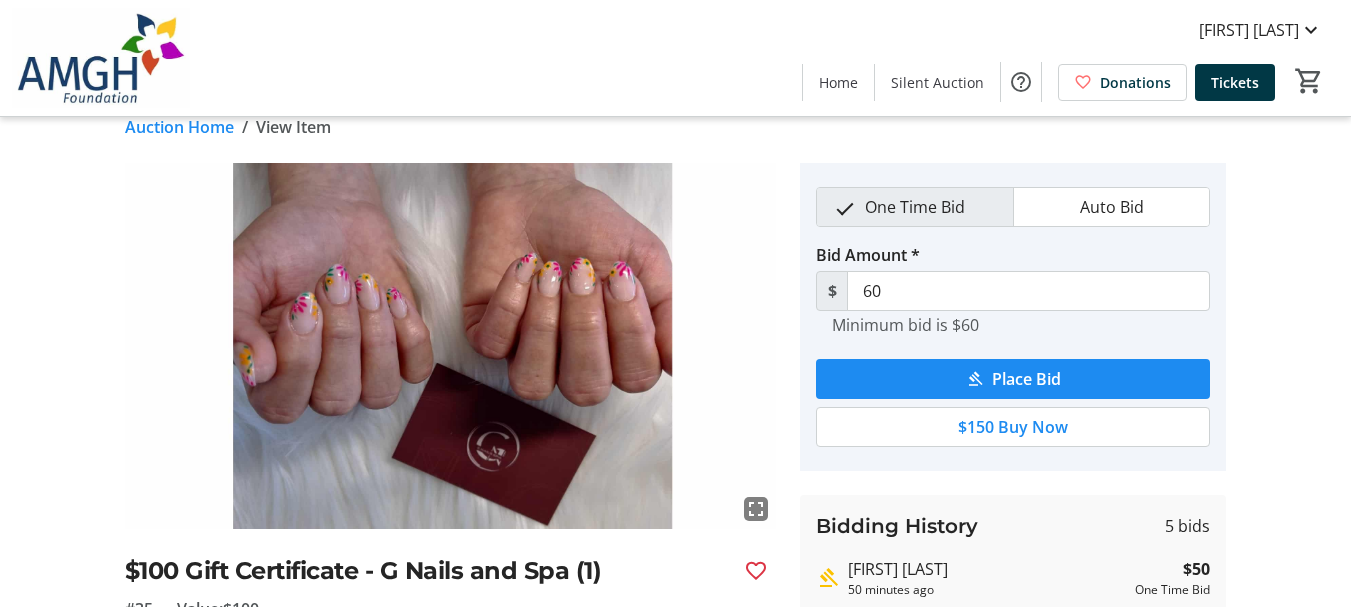 scroll, scrollTop: 0, scrollLeft: 0, axis: both 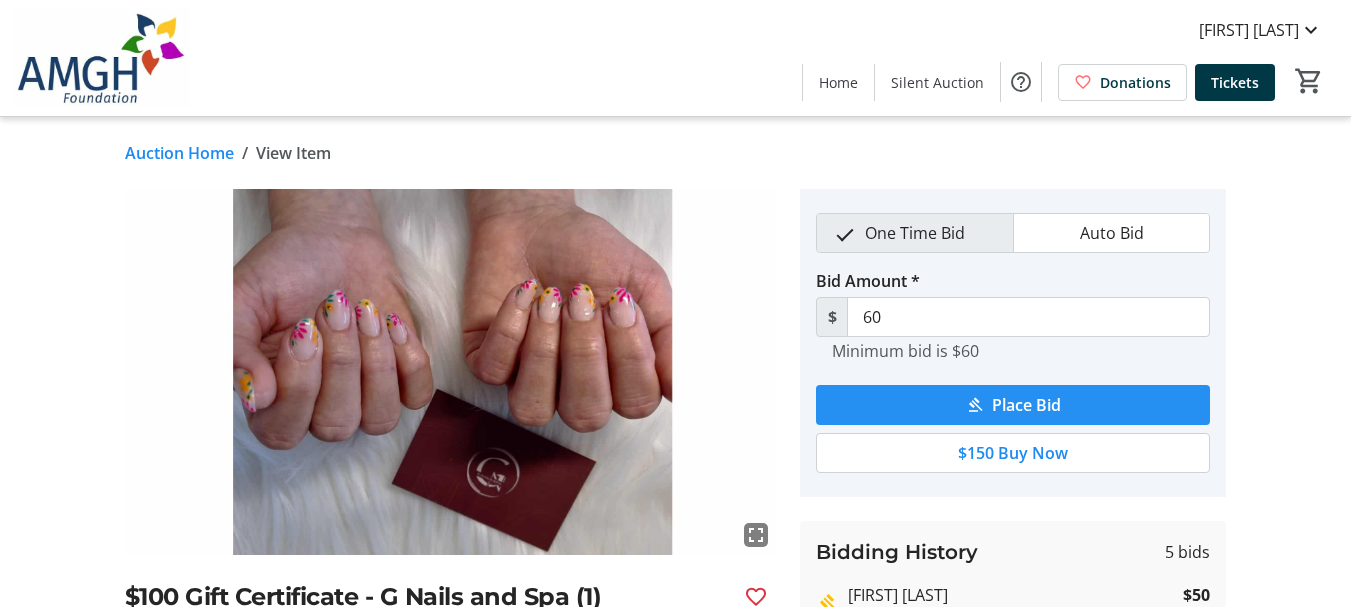 click 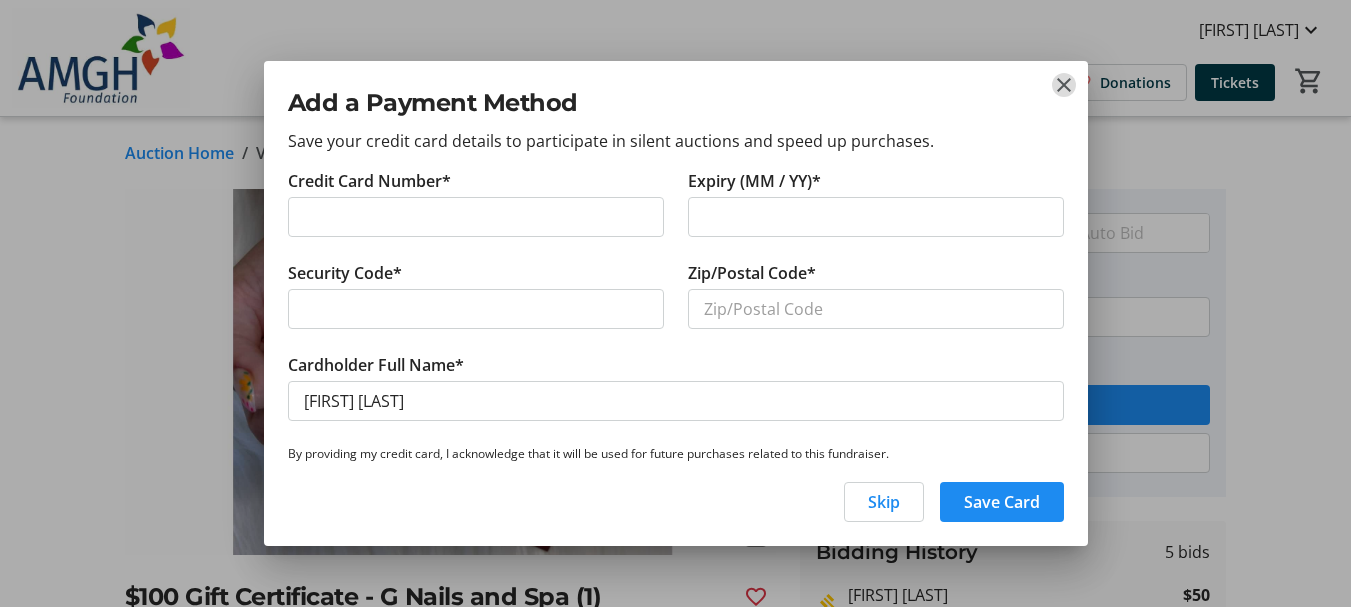 click at bounding box center (1064, 85) 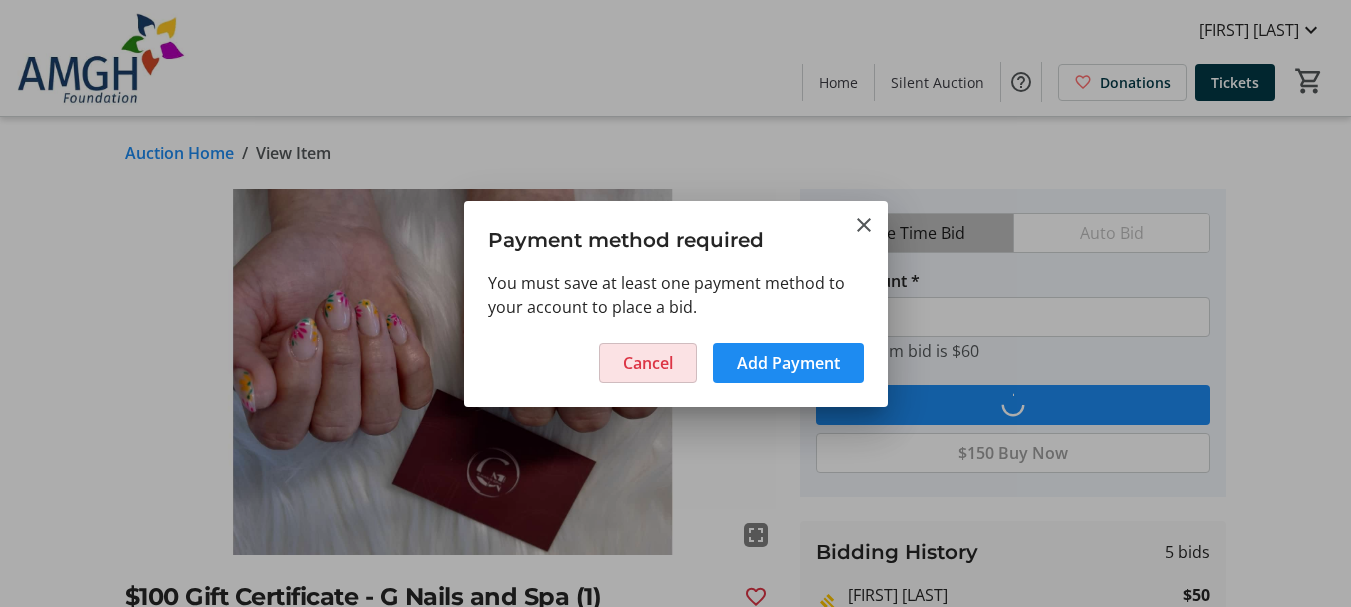 click on "Cancel" at bounding box center [648, 363] 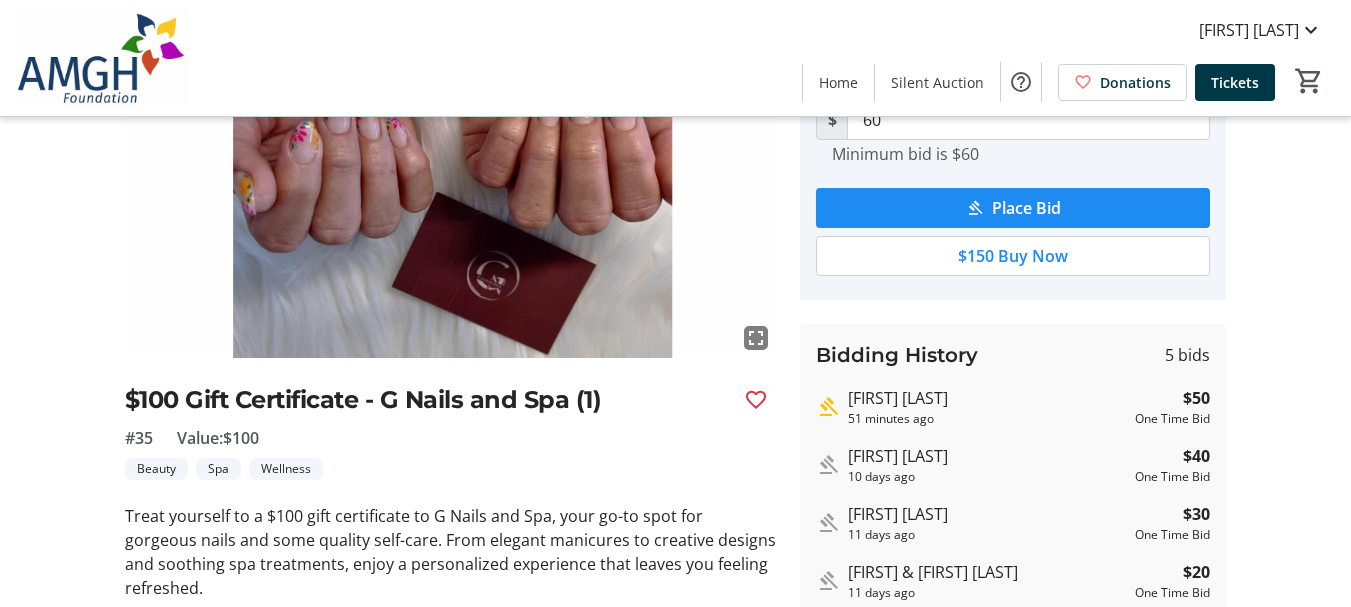 scroll, scrollTop: 400, scrollLeft: 0, axis: vertical 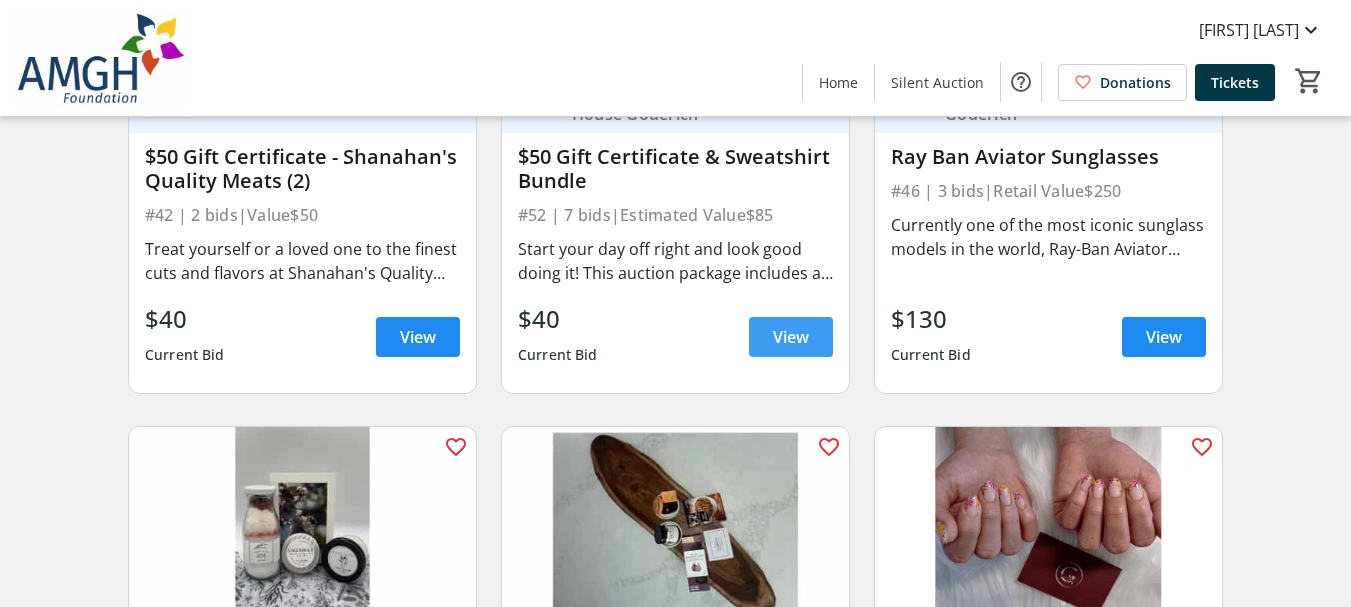 click at bounding box center (791, 337) 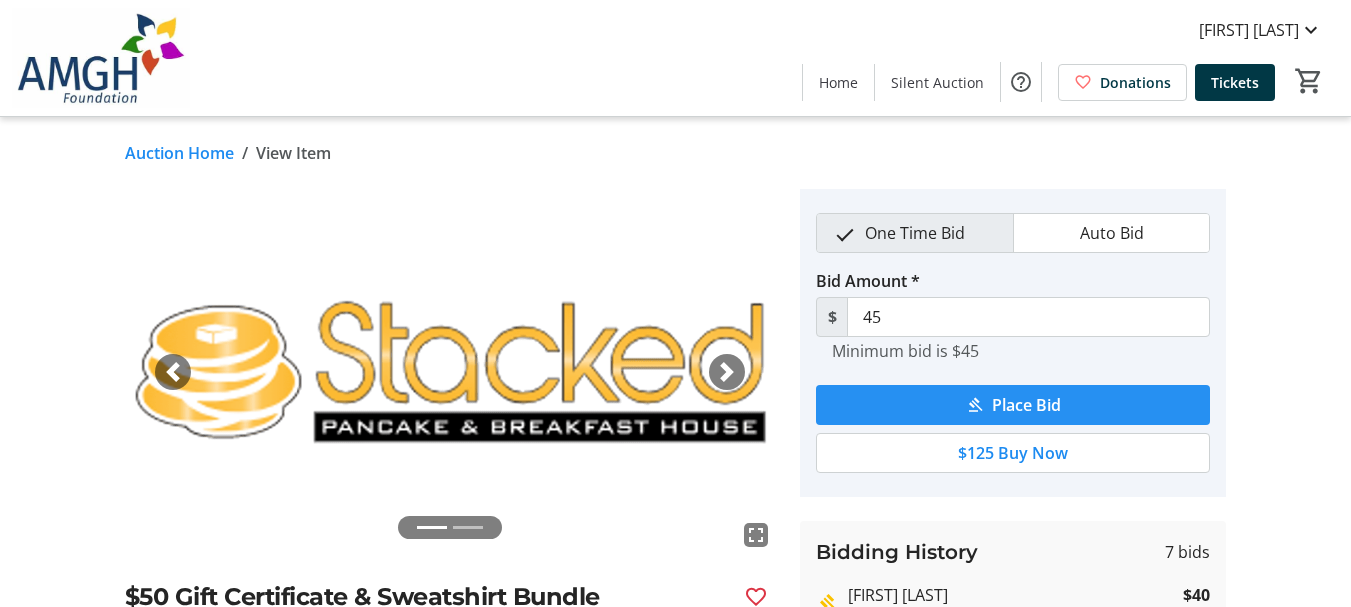 scroll, scrollTop: 100, scrollLeft: 0, axis: vertical 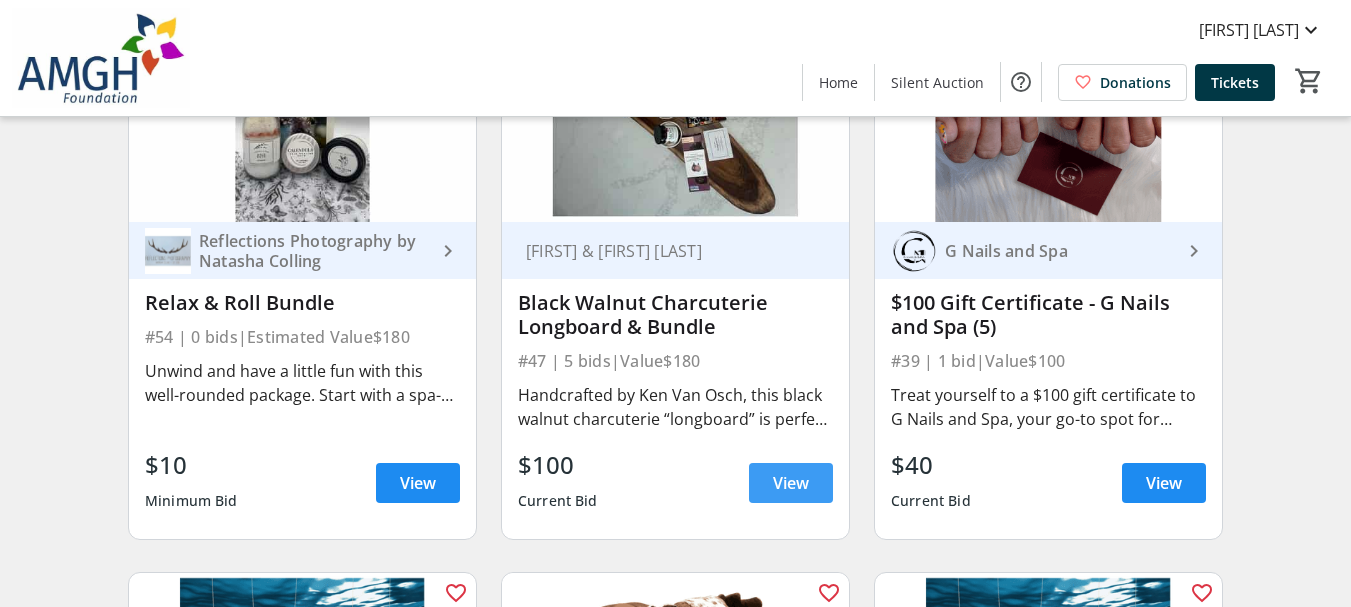 click on "View" at bounding box center [791, 483] 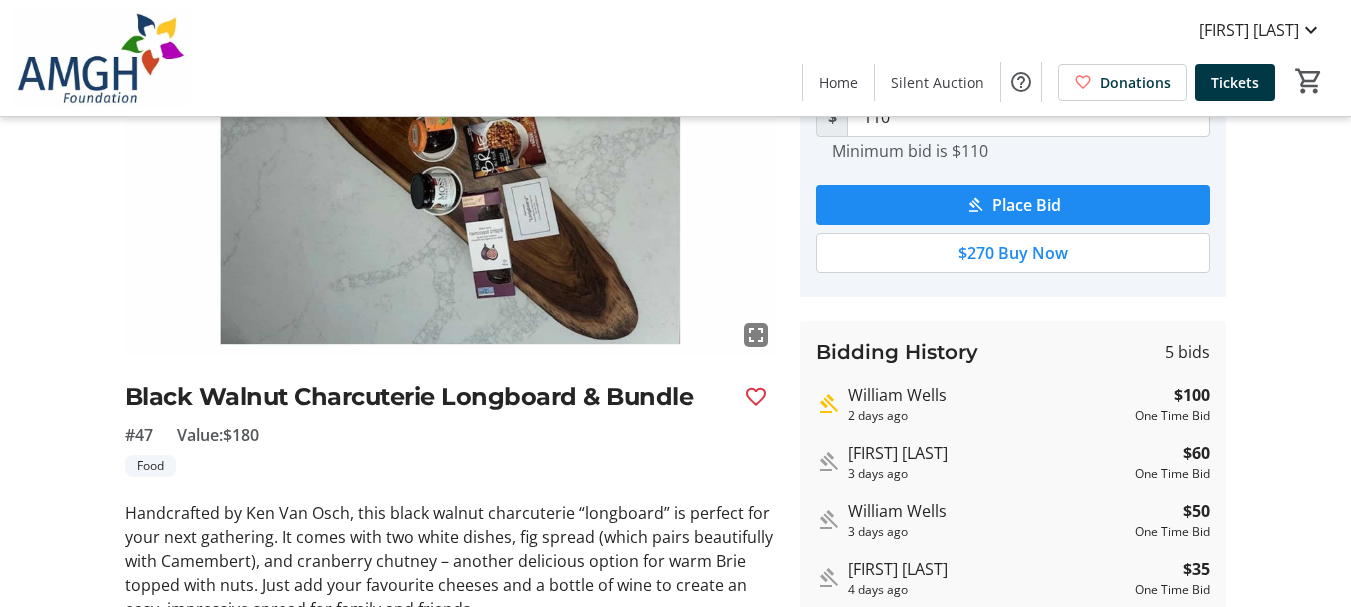 scroll, scrollTop: 300, scrollLeft: 0, axis: vertical 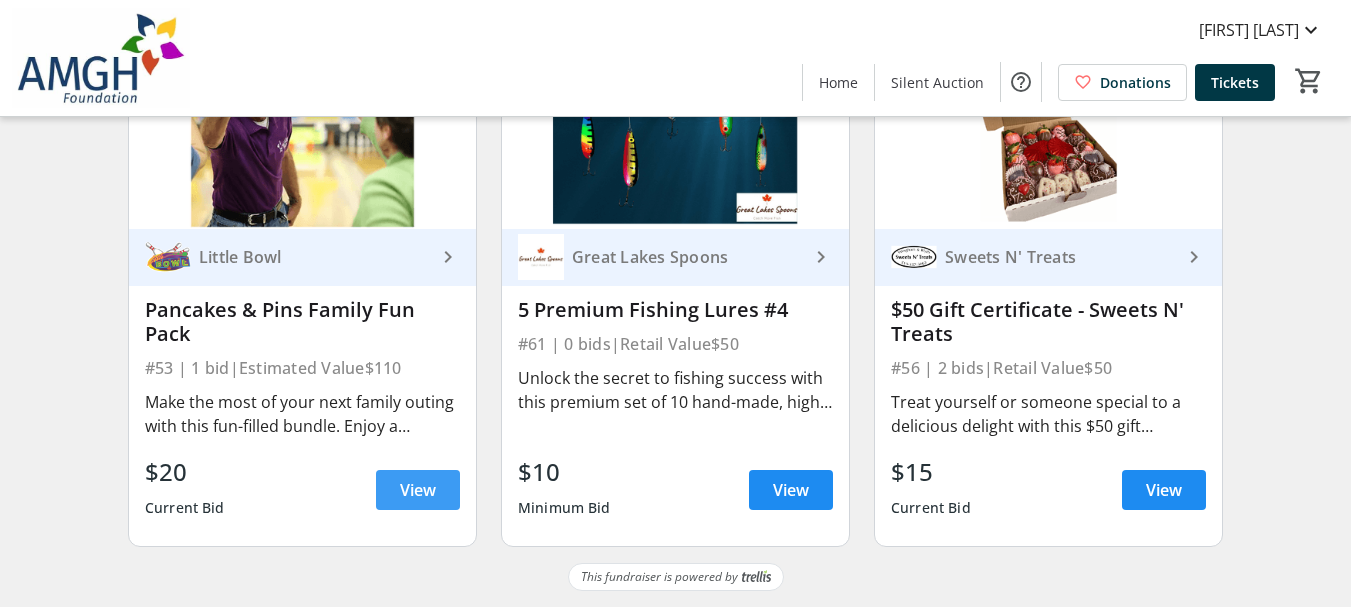 click at bounding box center (418, 490) 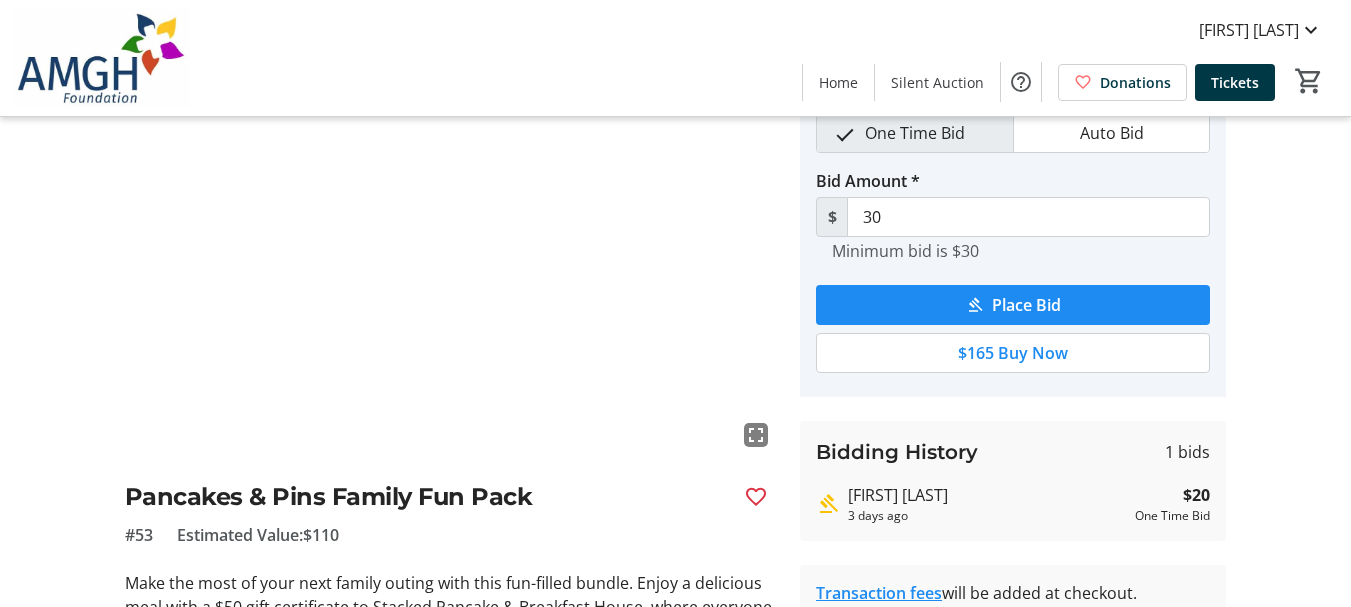 scroll, scrollTop: 300, scrollLeft: 0, axis: vertical 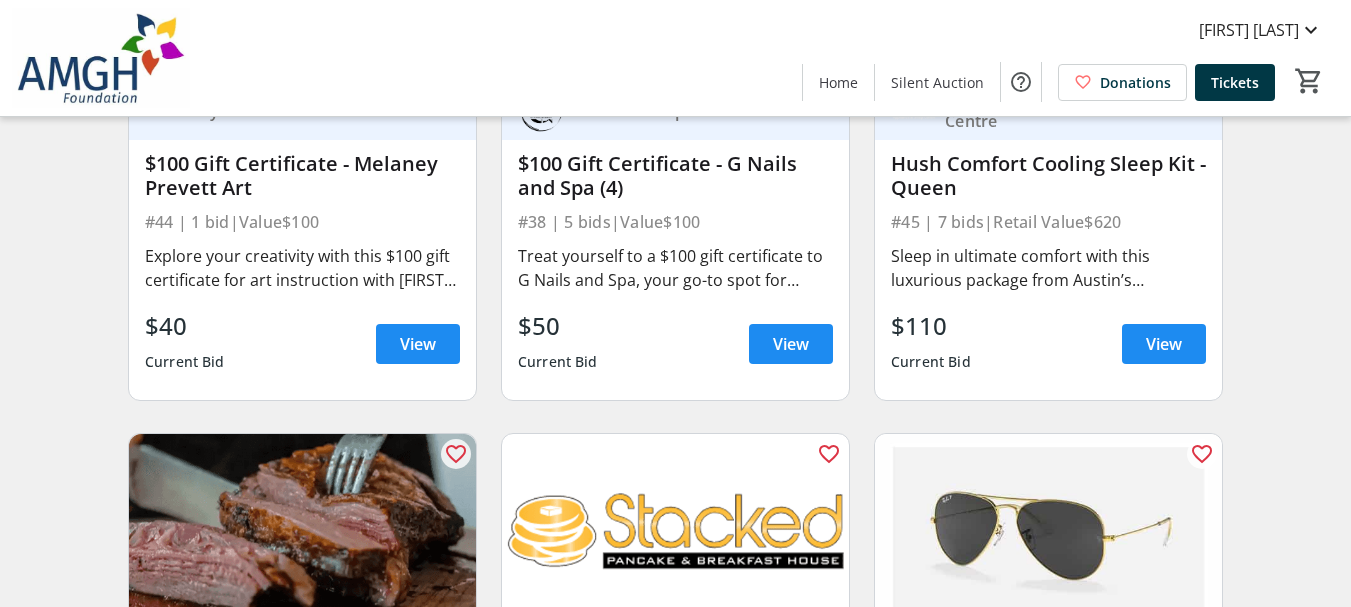 drag, startPoint x: 1350, startPoint y: 423, endPoint x: 1352, endPoint y: 234, distance: 189.01057 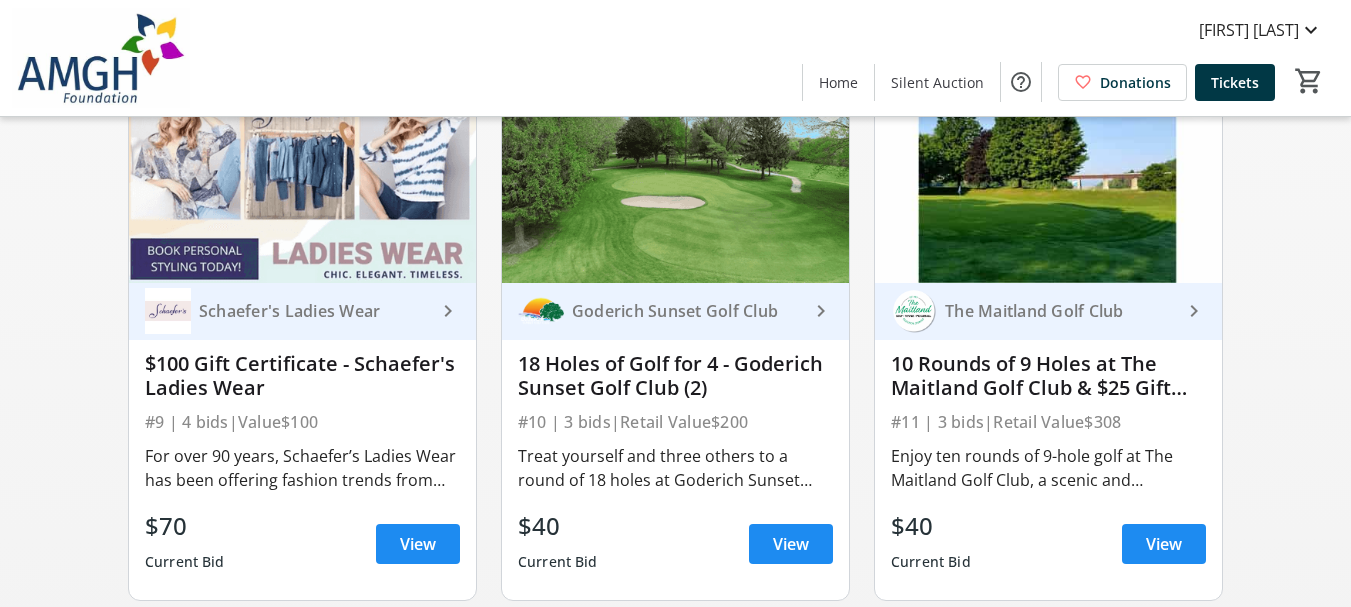 scroll, scrollTop: 890, scrollLeft: 0, axis: vertical 